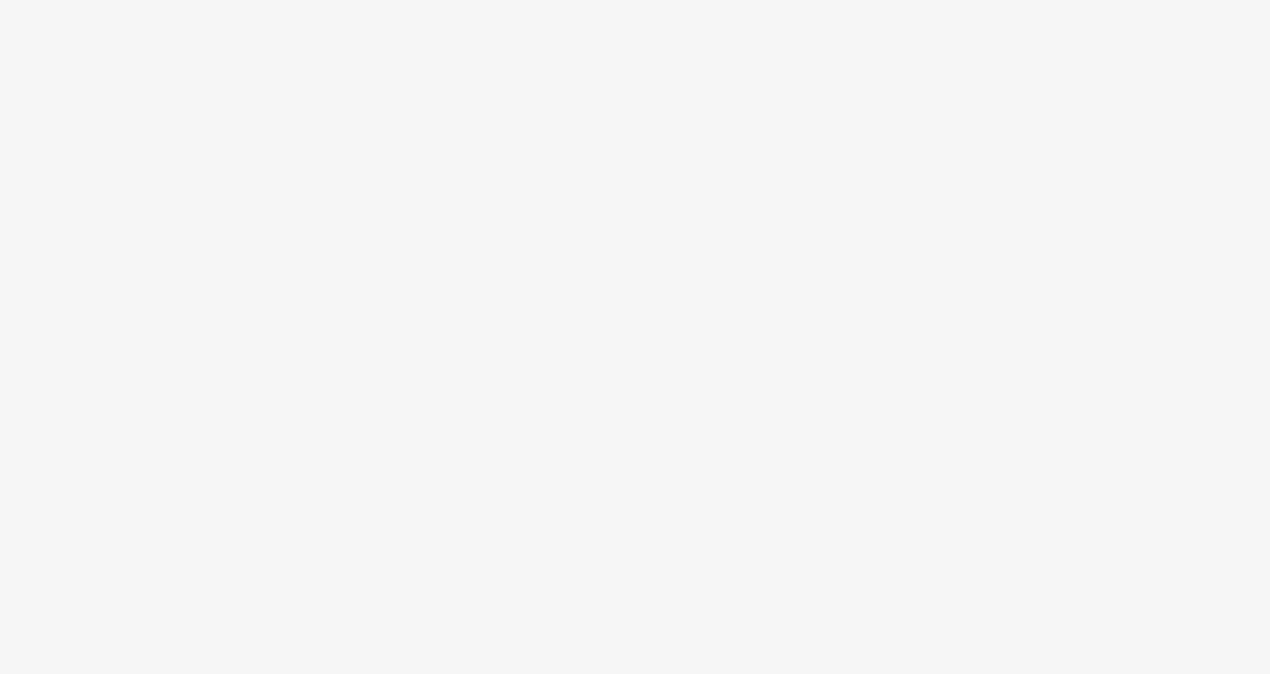 scroll, scrollTop: 0, scrollLeft: 0, axis: both 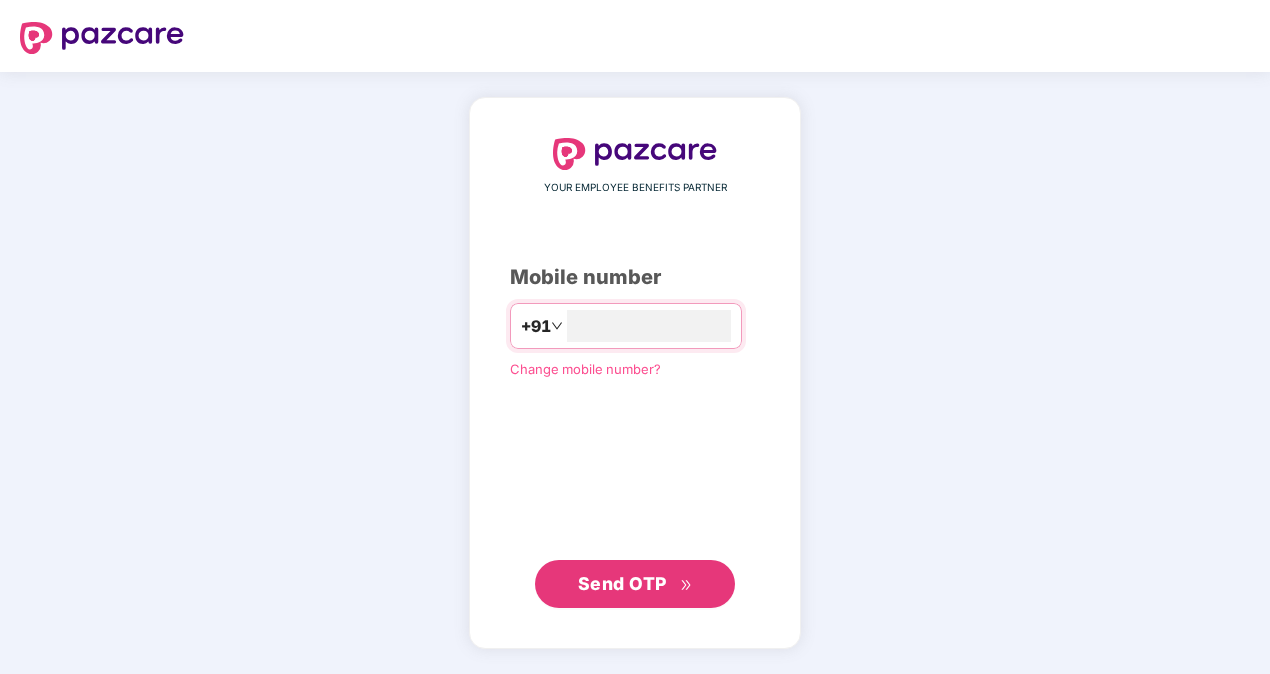 type on "**********" 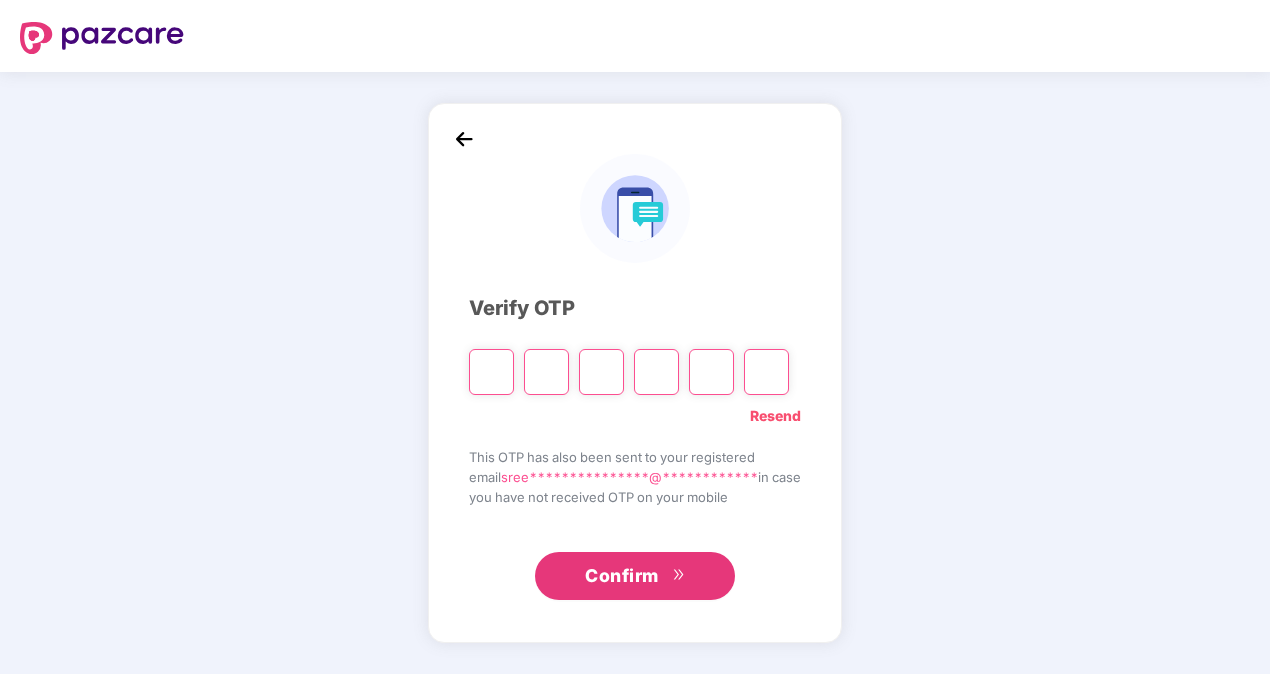 type on "*" 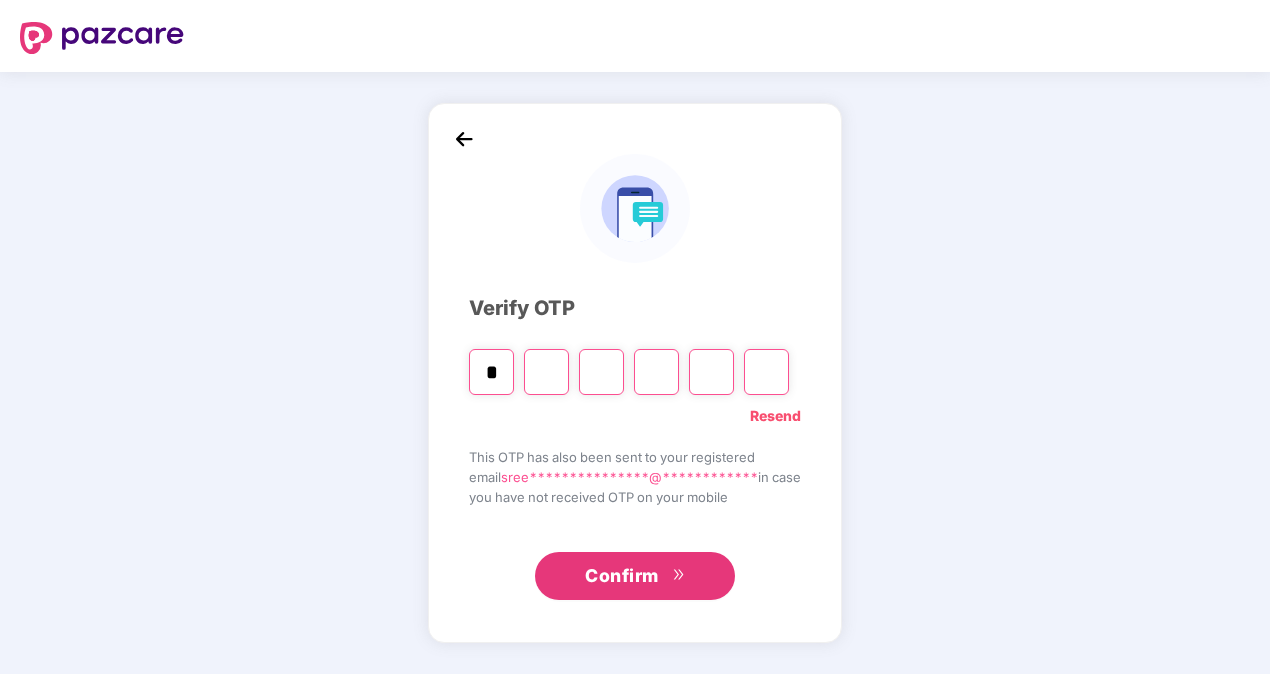 type on "*" 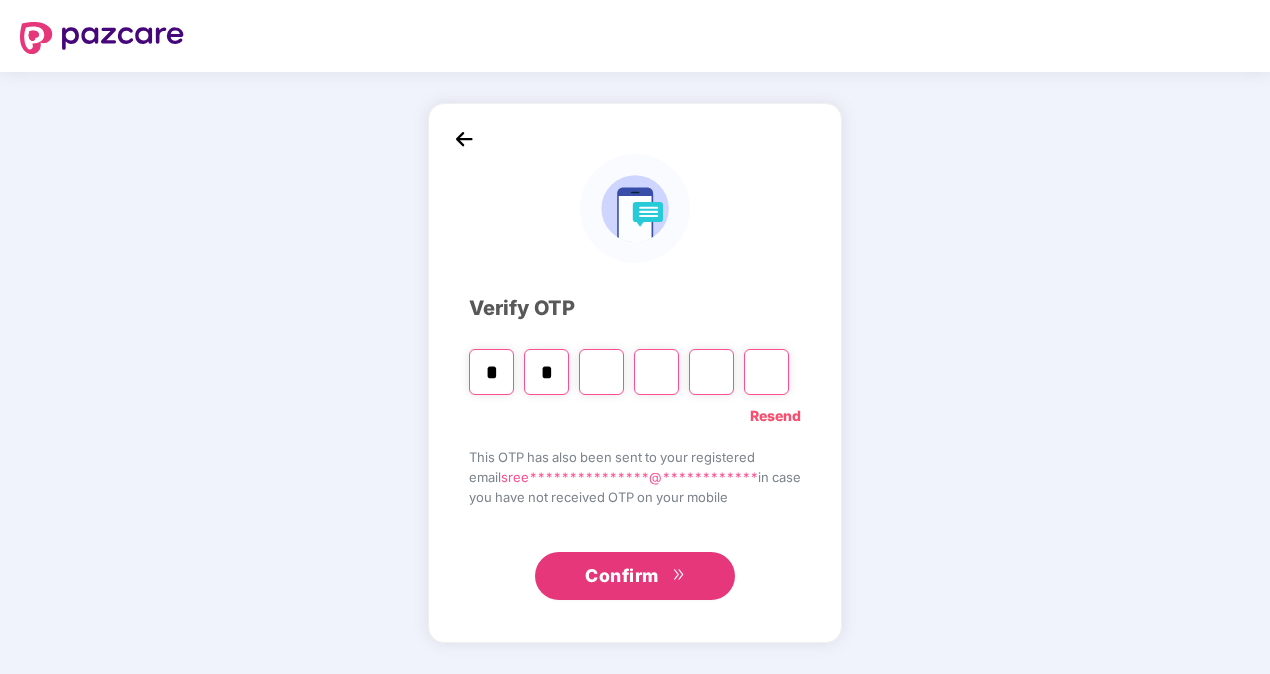 type on "*" 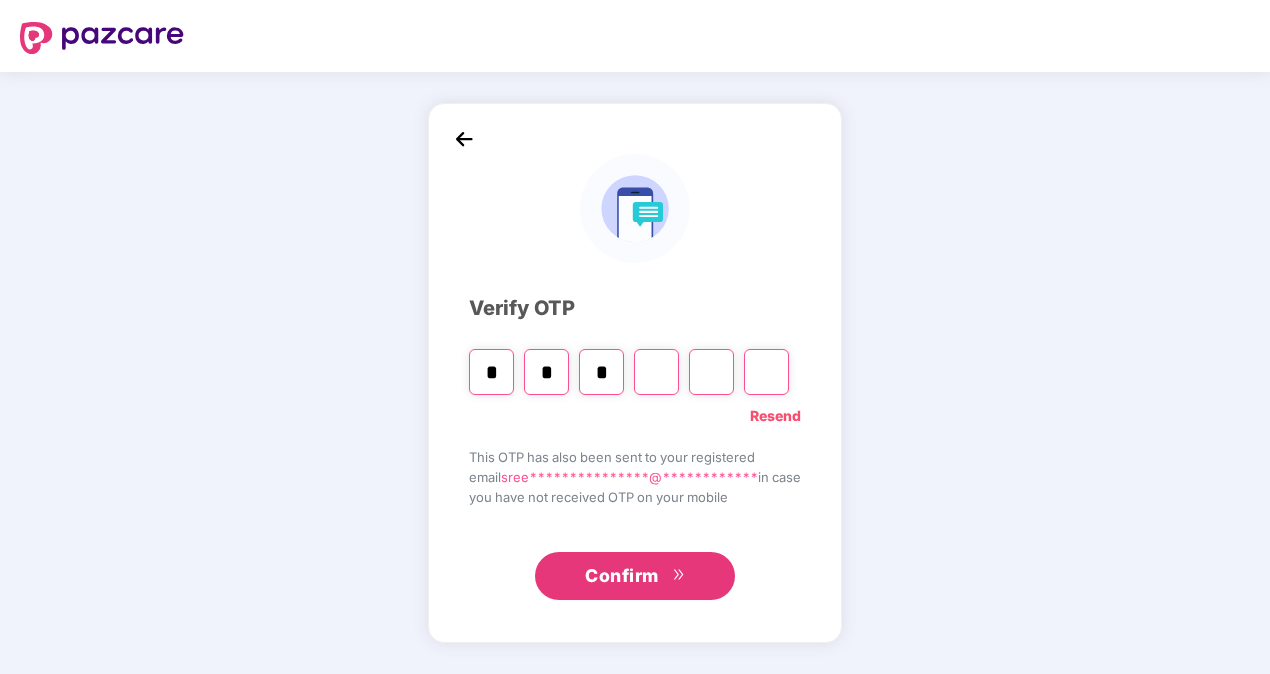 type on "*" 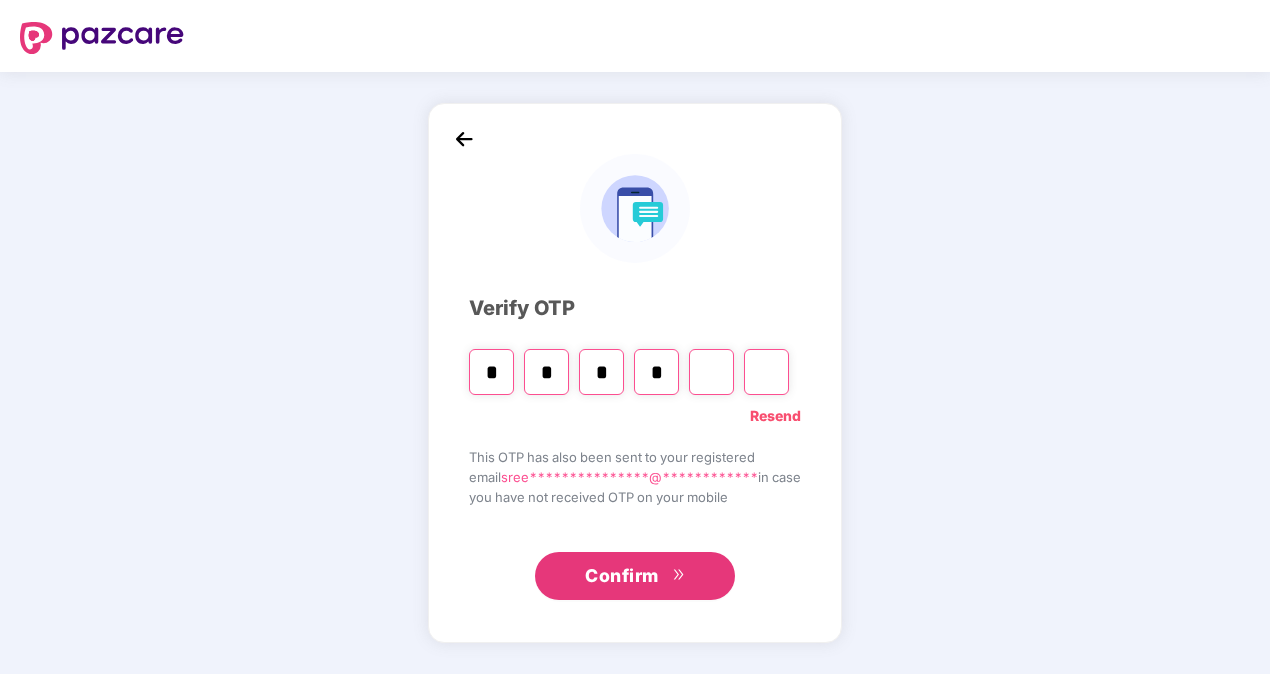 type on "*" 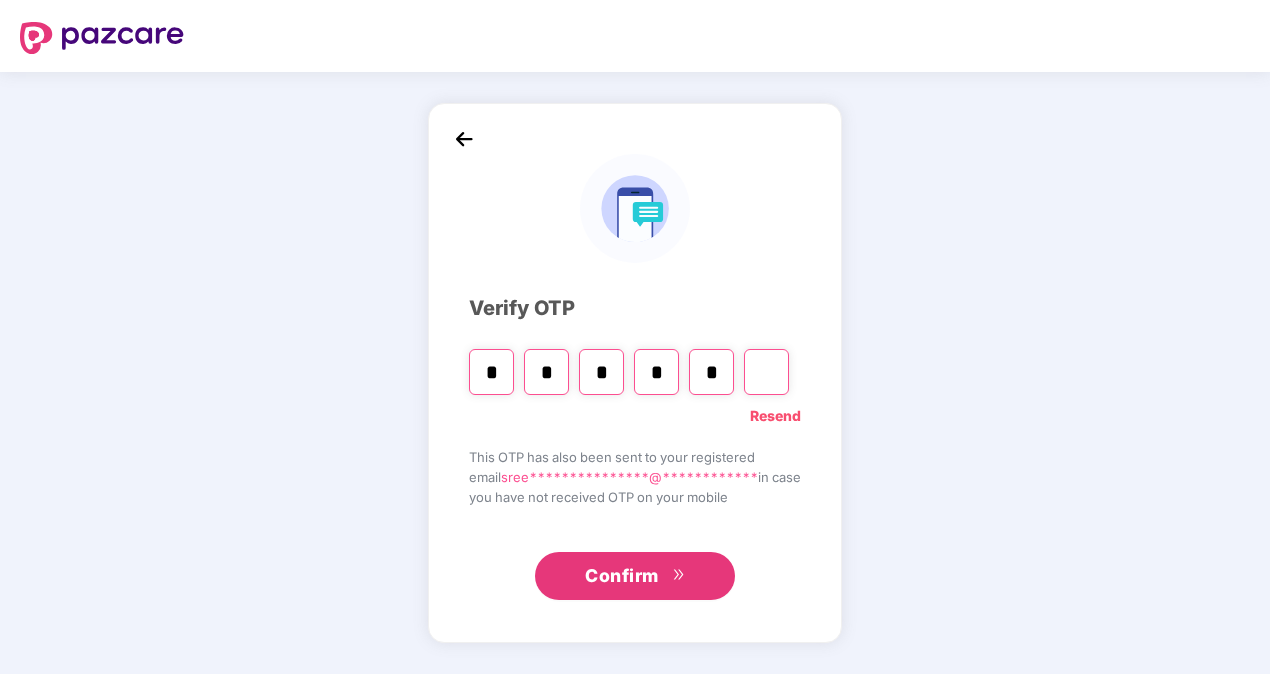 type on "*" 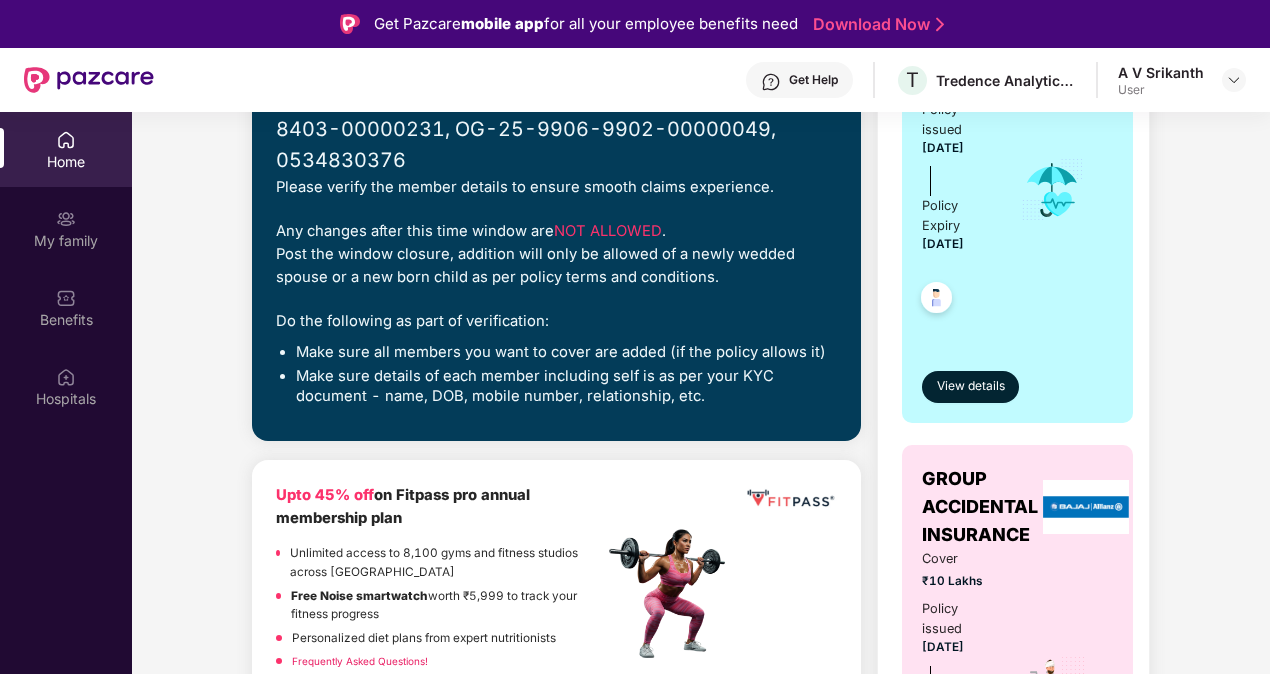 scroll, scrollTop: 439, scrollLeft: 0, axis: vertical 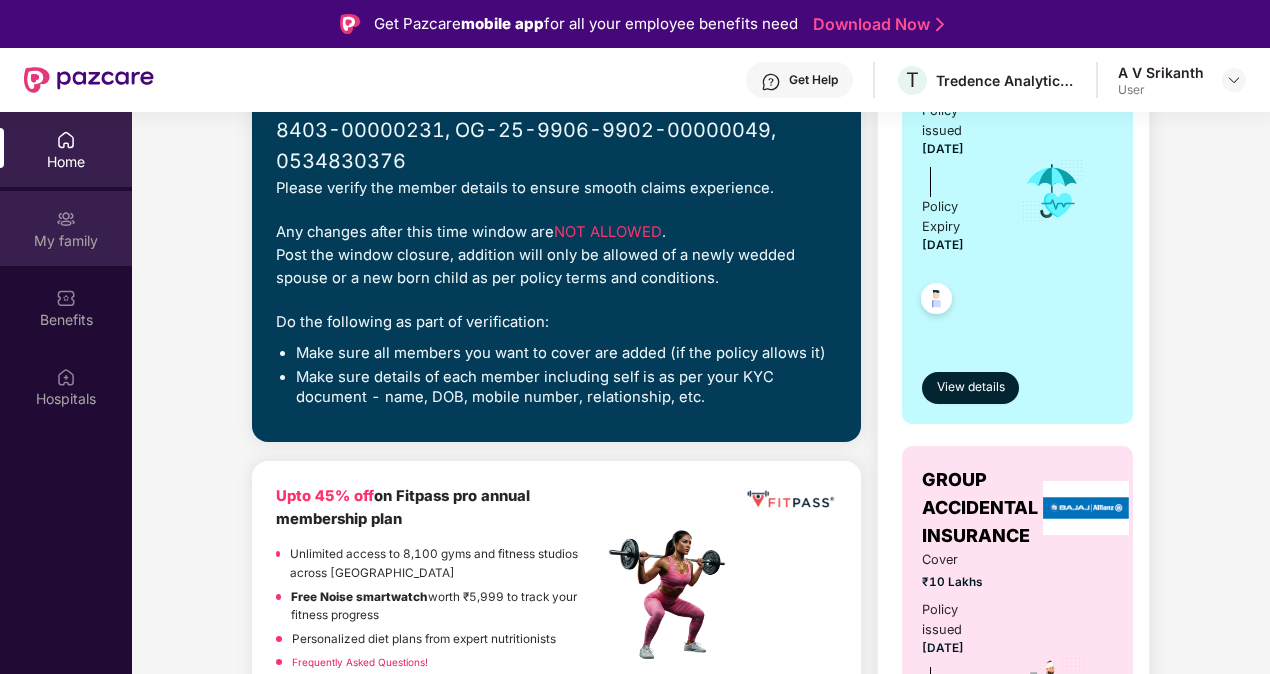 click at bounding box center [66, 219] 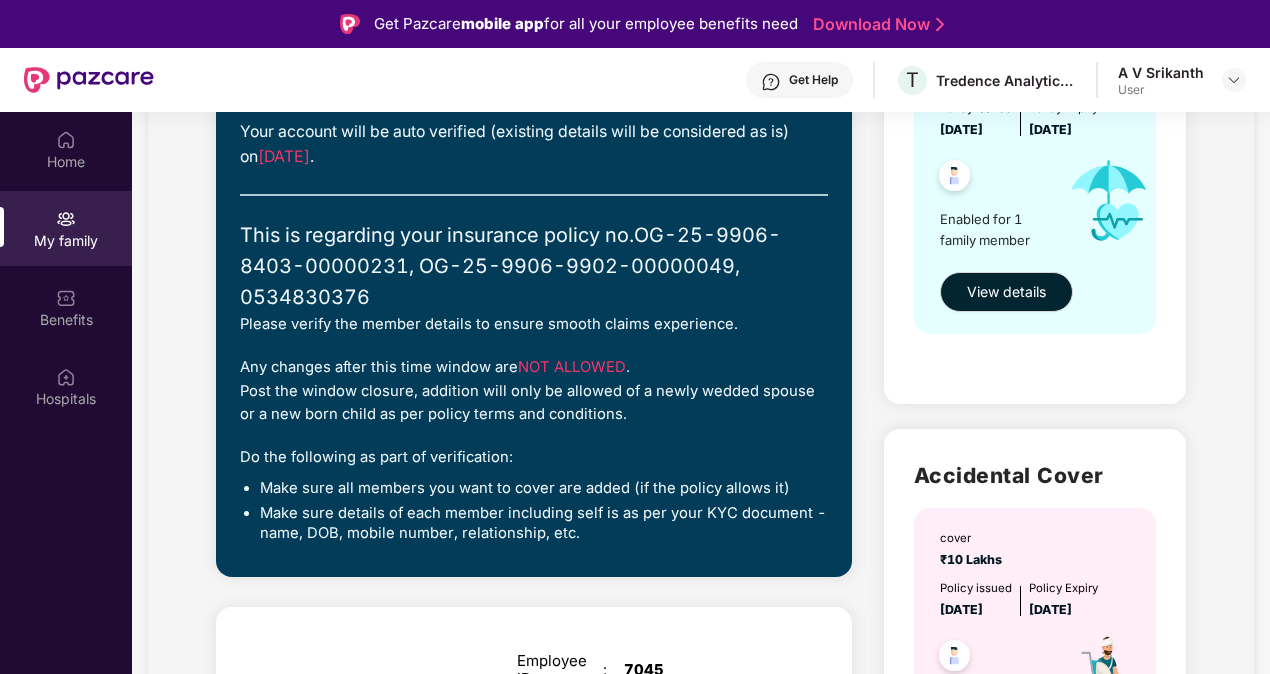 scroll, scrollTop: 0, scrollLeft: 0, axis: both 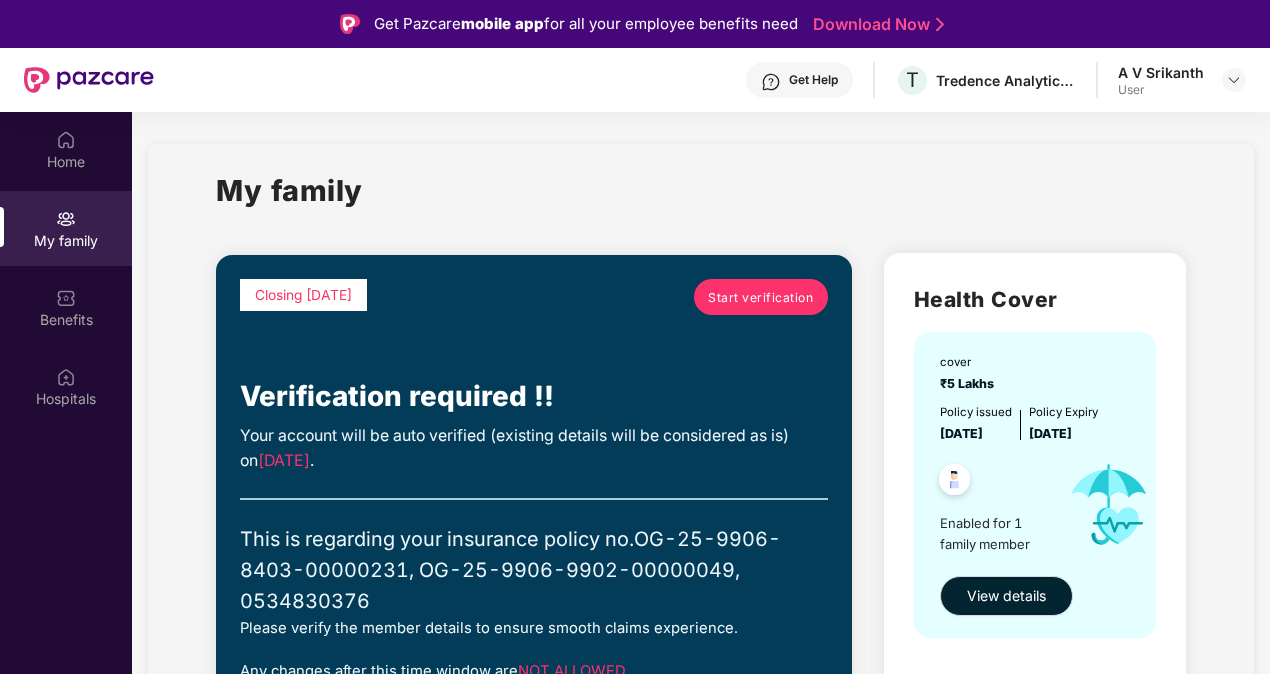 click on "Start verification" at bounding box center [760, 297] 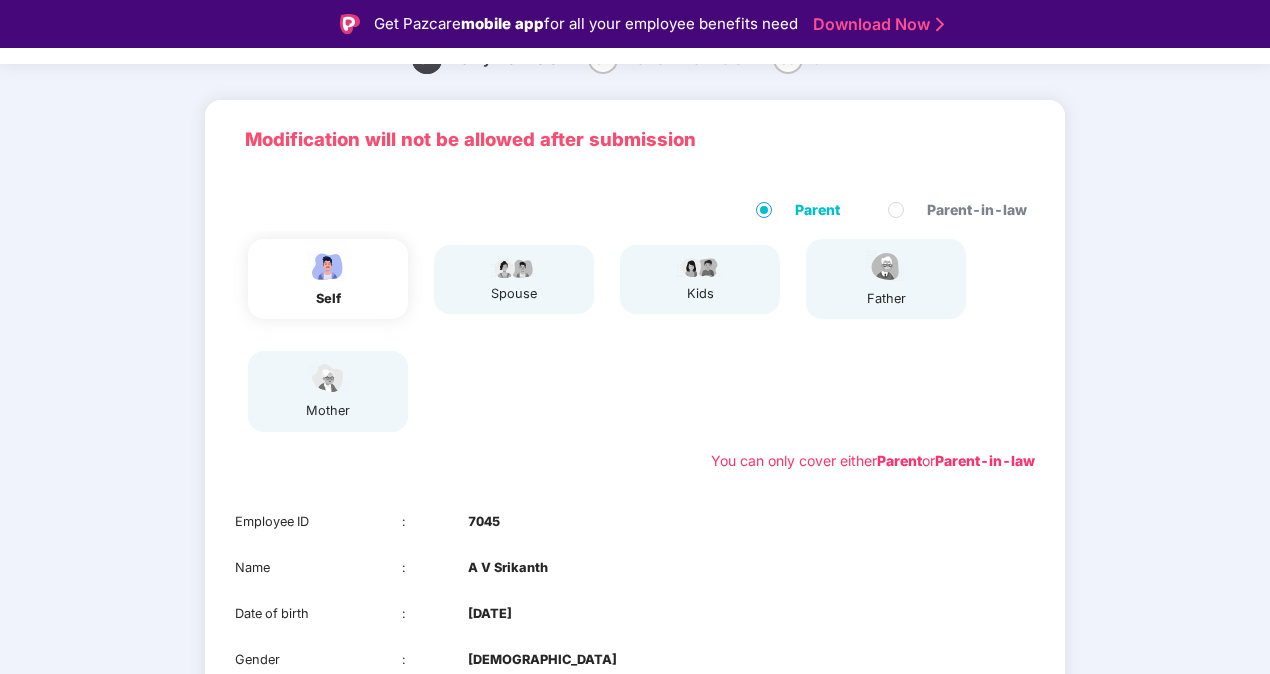 scroll, scrollTop: 90, scrollLeft: 0, axis: vertical 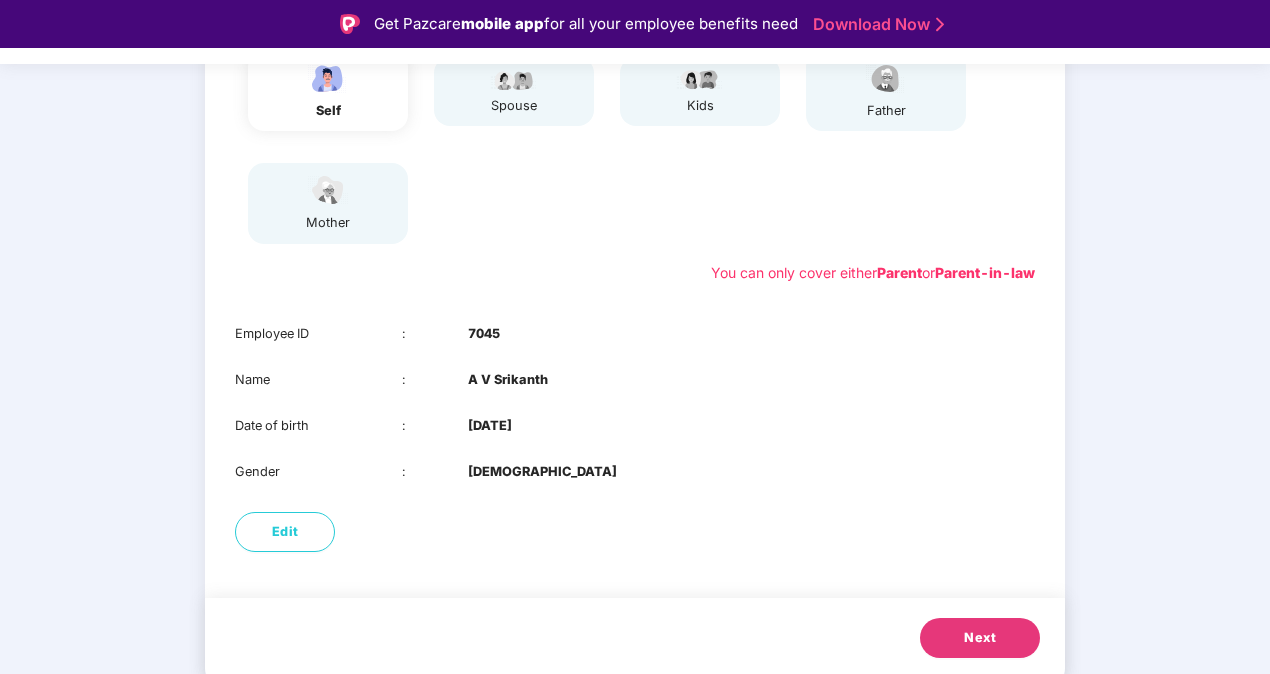 click on "Next" at bounding box center (980, 638) 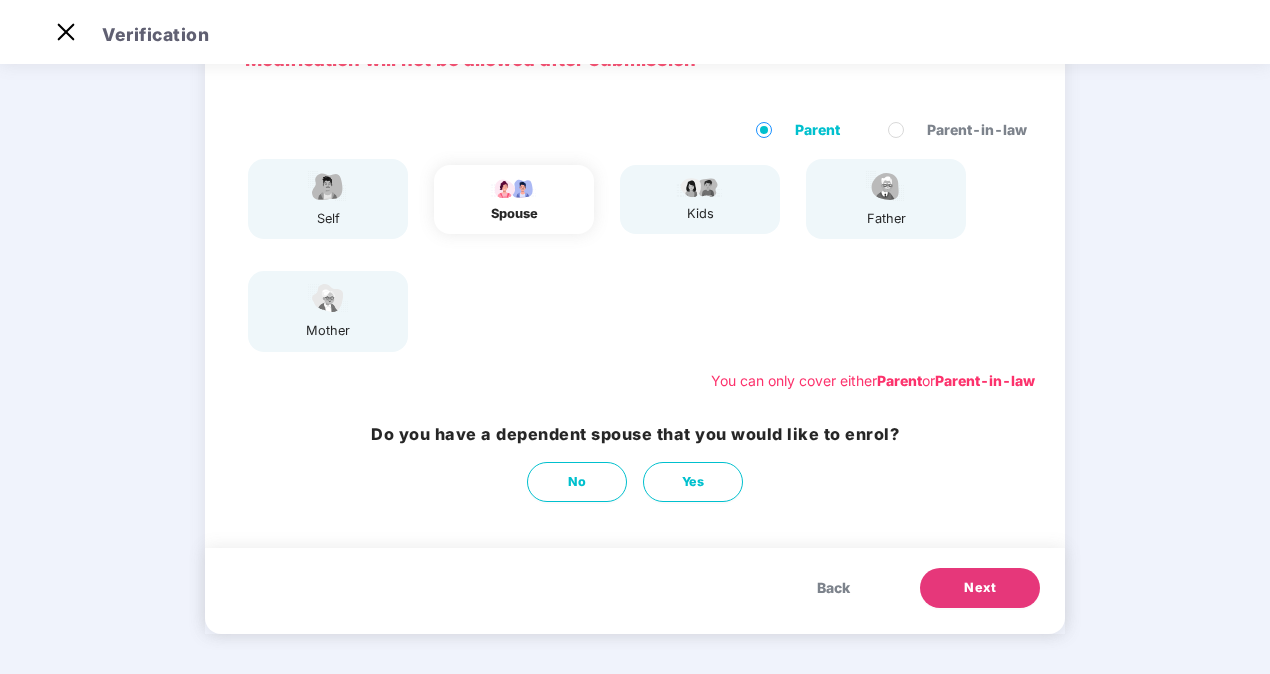 scroll, scrollTop: 121, scrollLeft: 0, axis: vertical 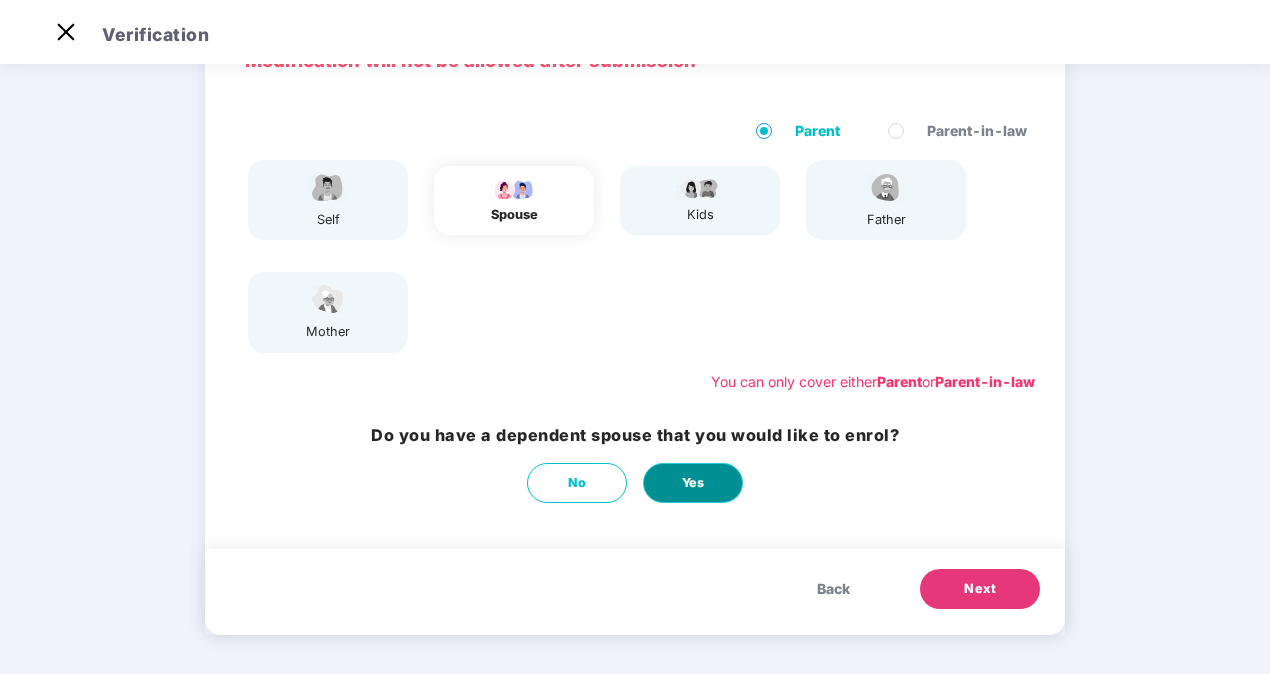 click on "Yes" at bounding box center (693, 483) 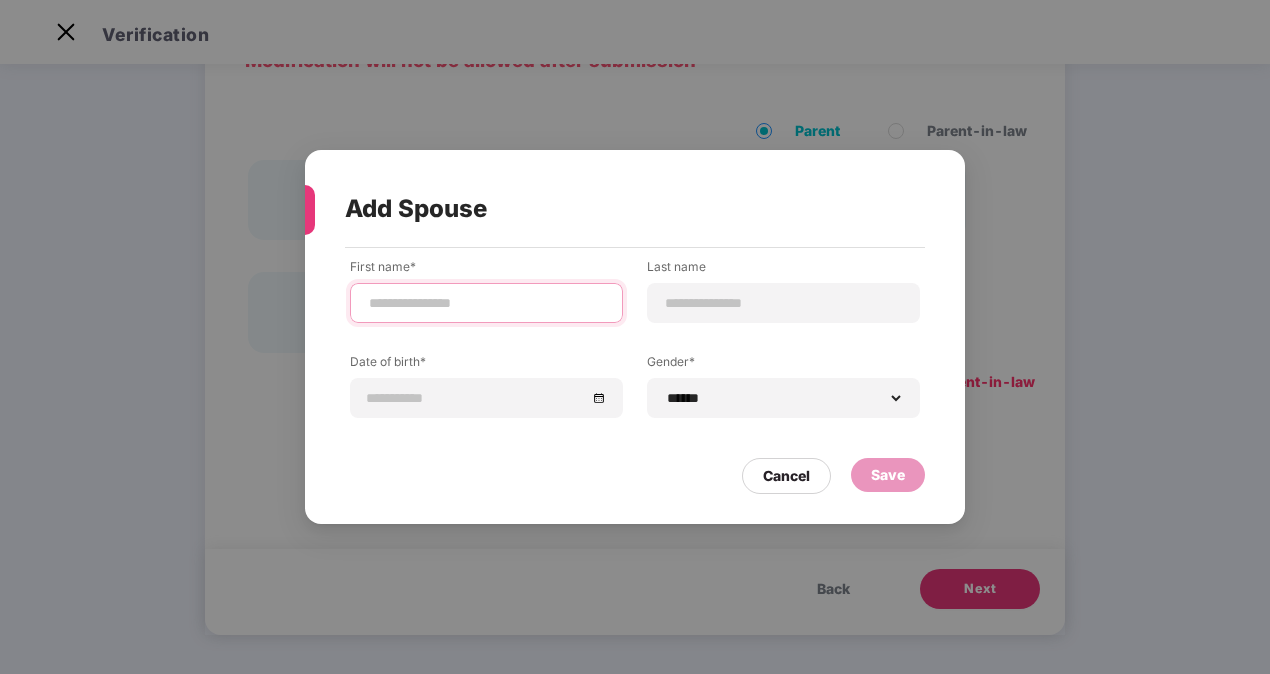 click at bounding box center [486, 303] 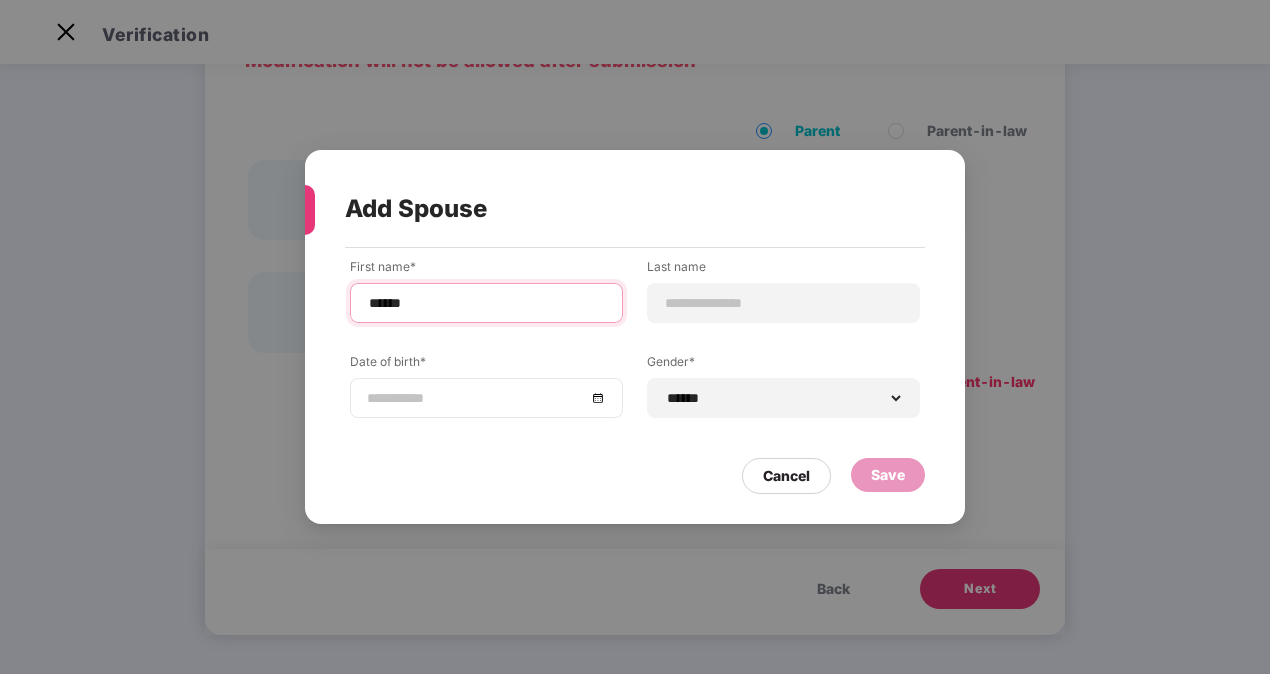 type on "******" 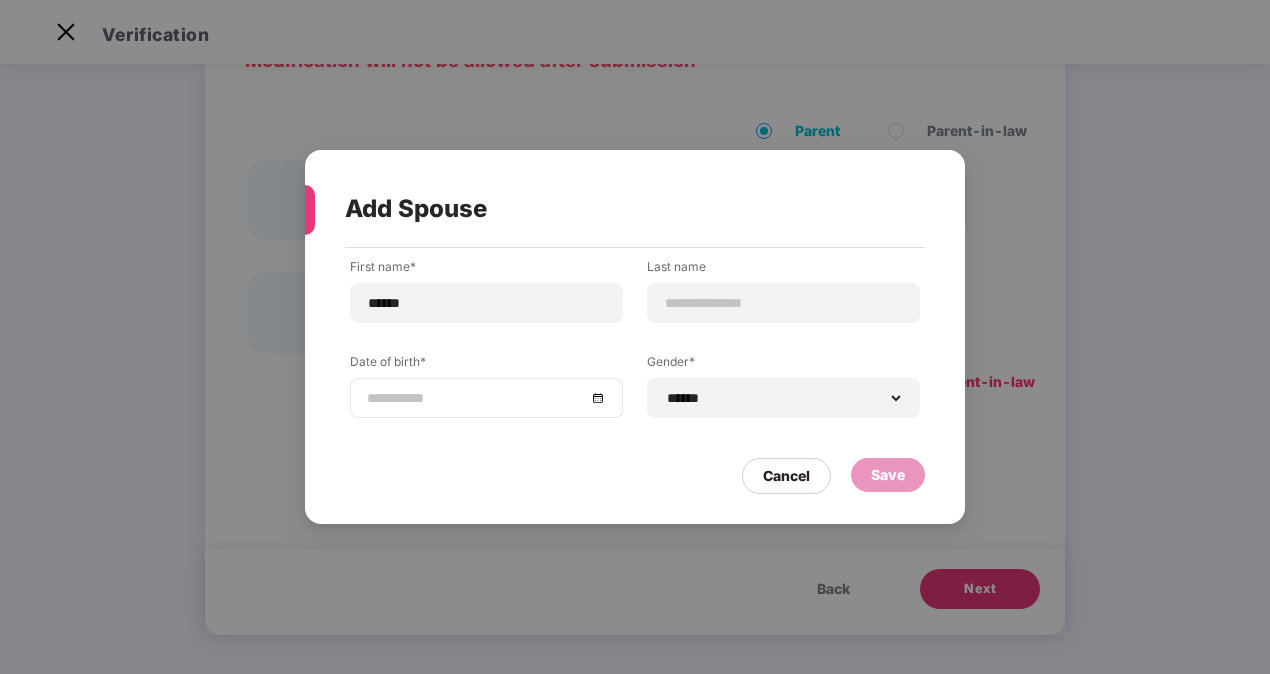 click at bounding box center [476, 398] 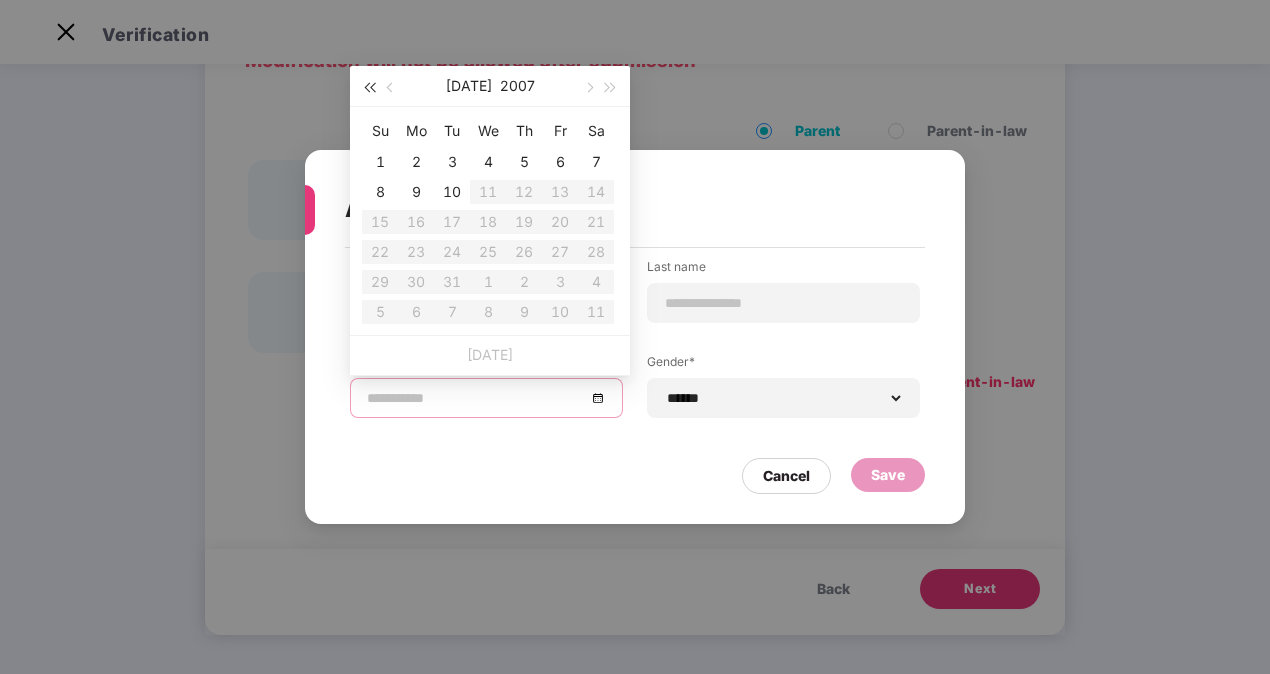 type on "**********" 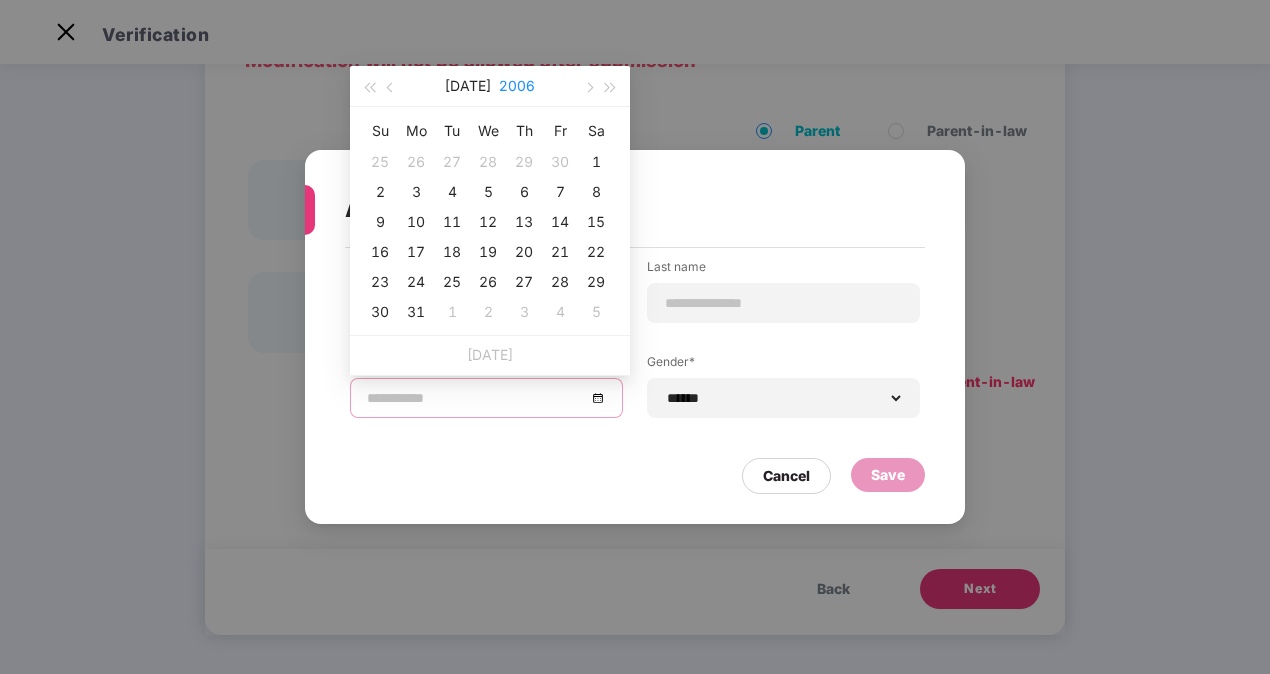 click on "2006" at bounding box center [517, 86] 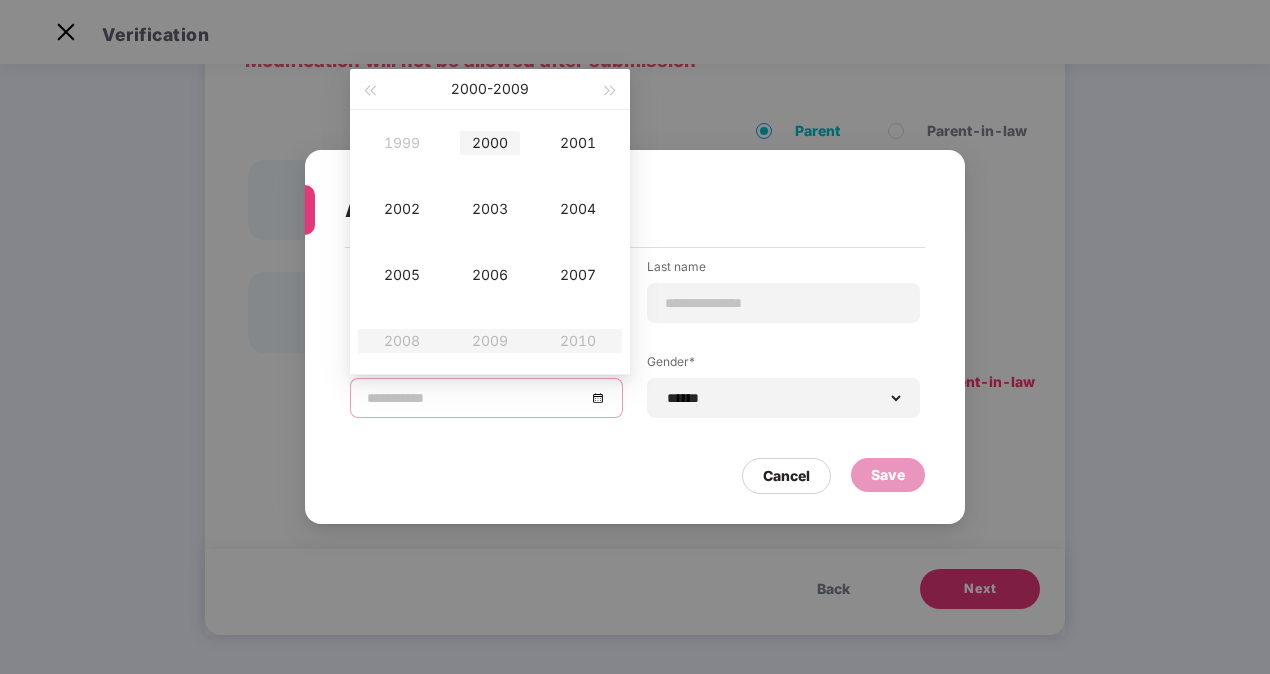 type on "**********" 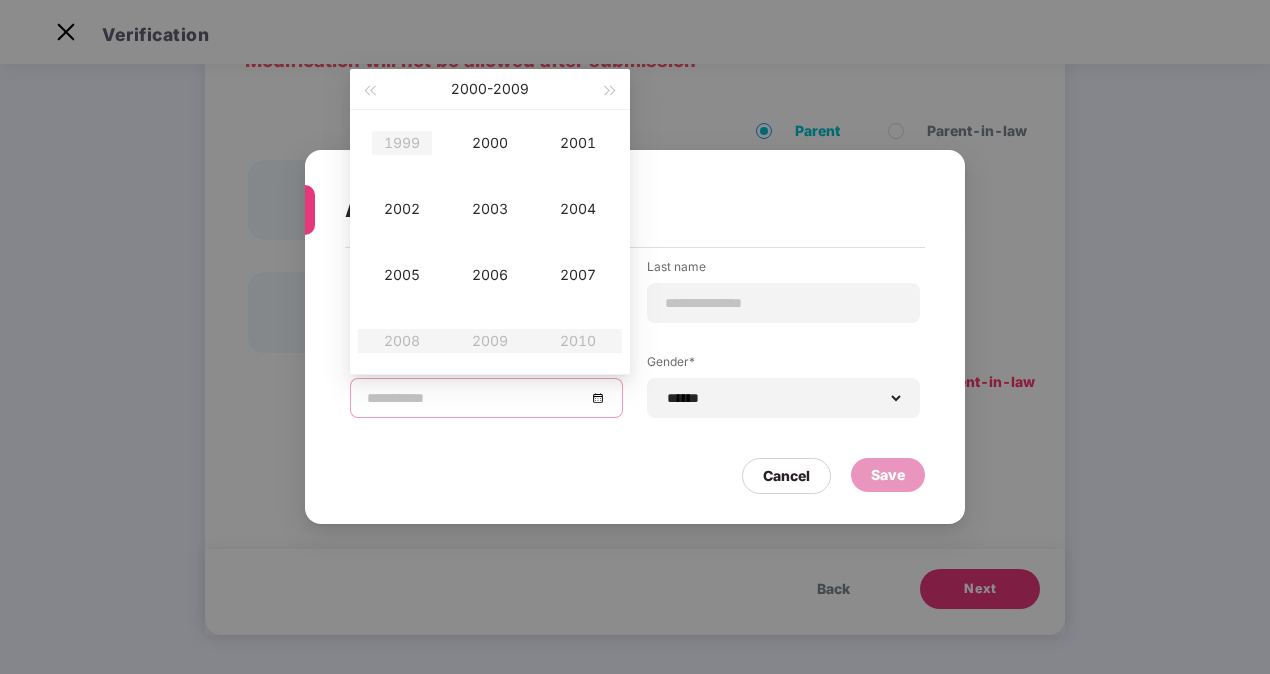 type on "**********" 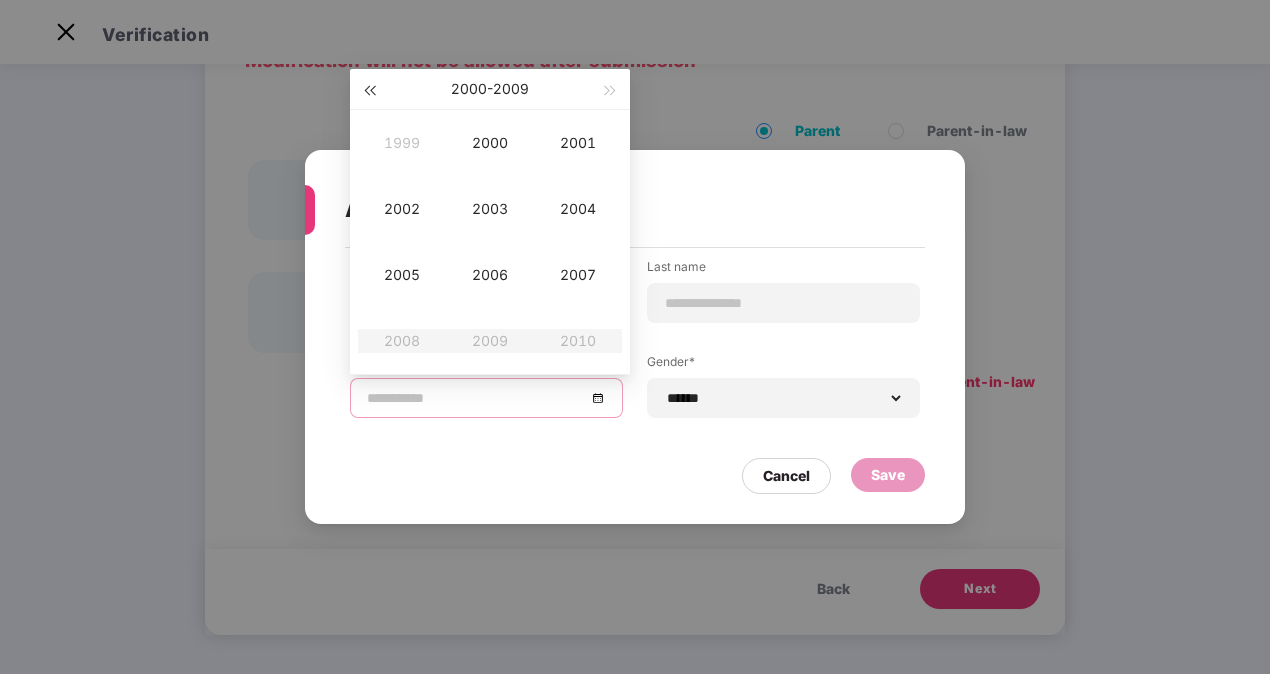 click at bounding box center [369, 89] 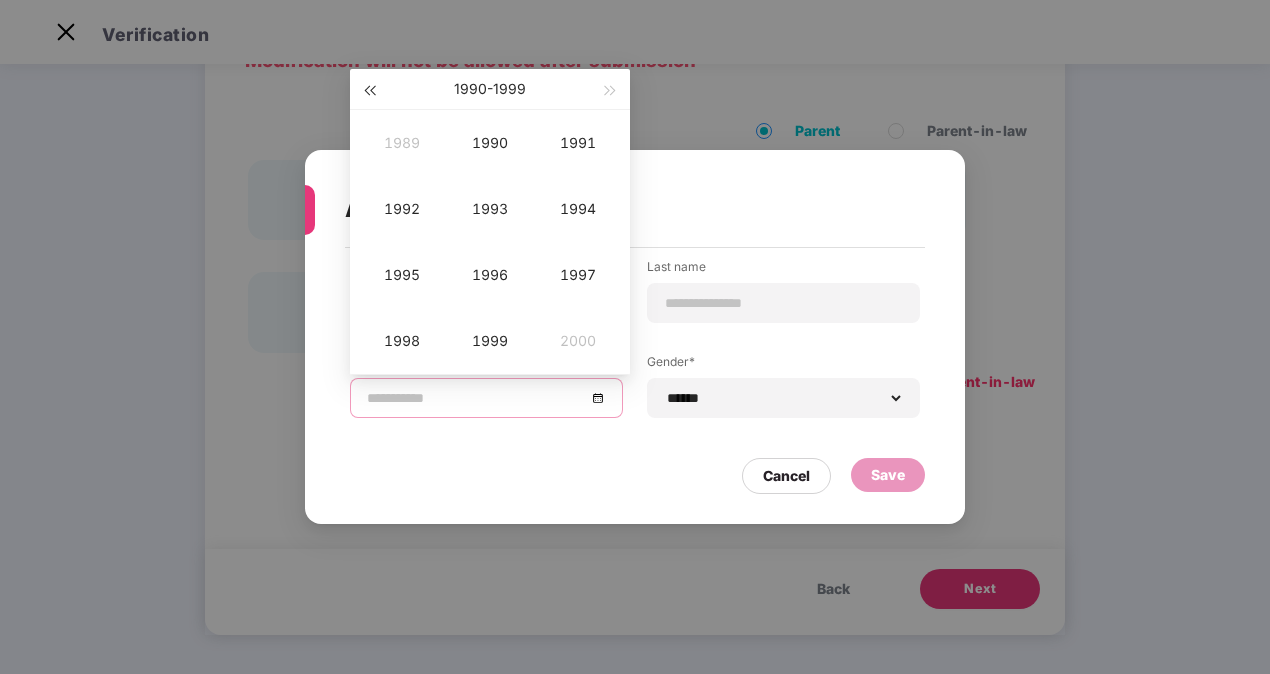 click at bounding box center [369, 89] 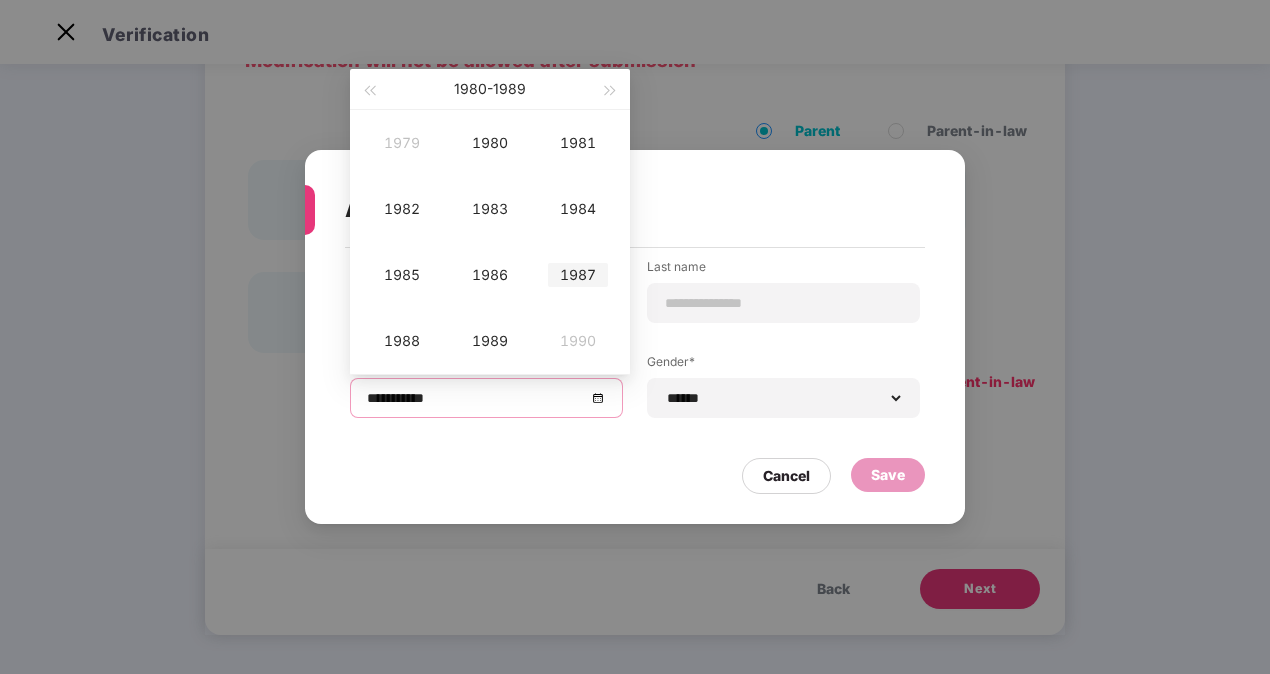 type on "**********" 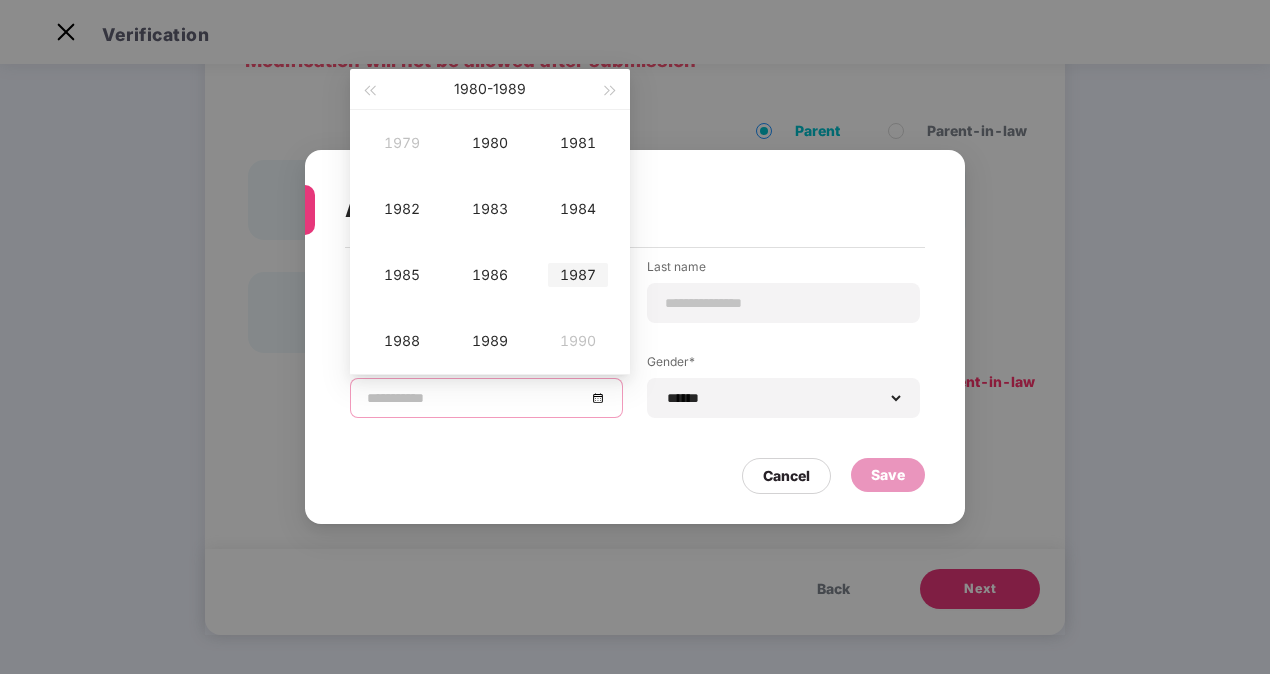 click on "1987" at bounding box center [578, 275] 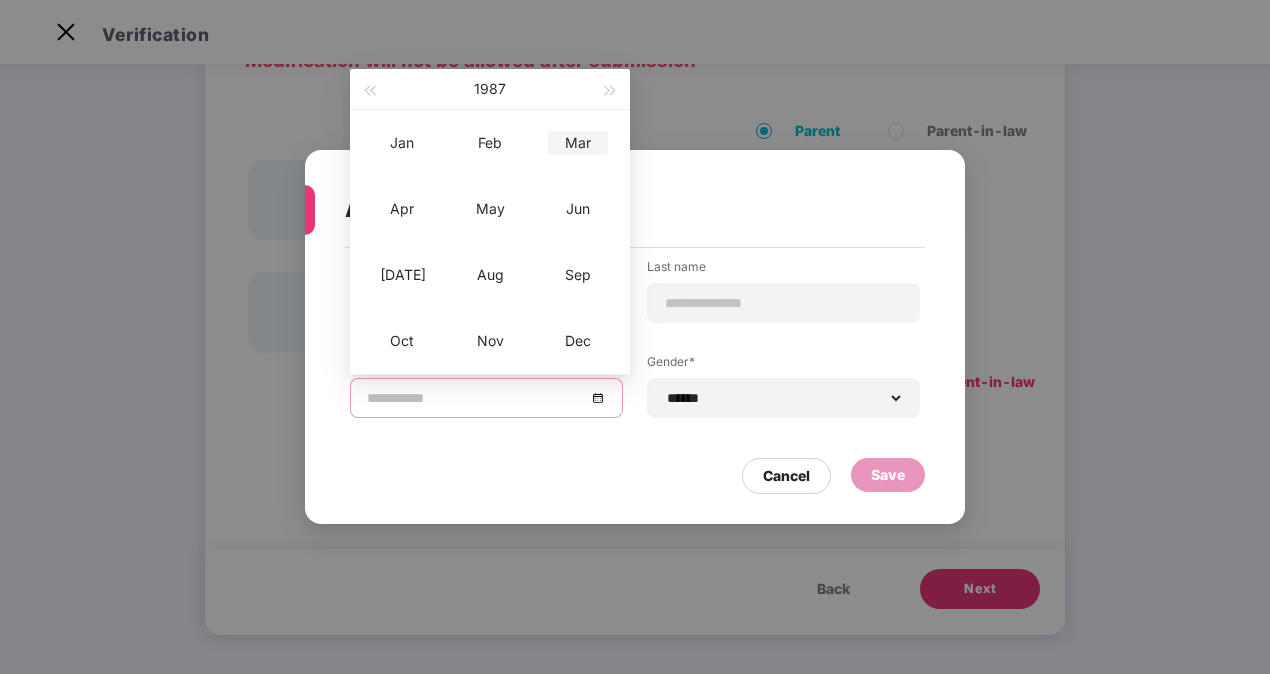 type on "**********" 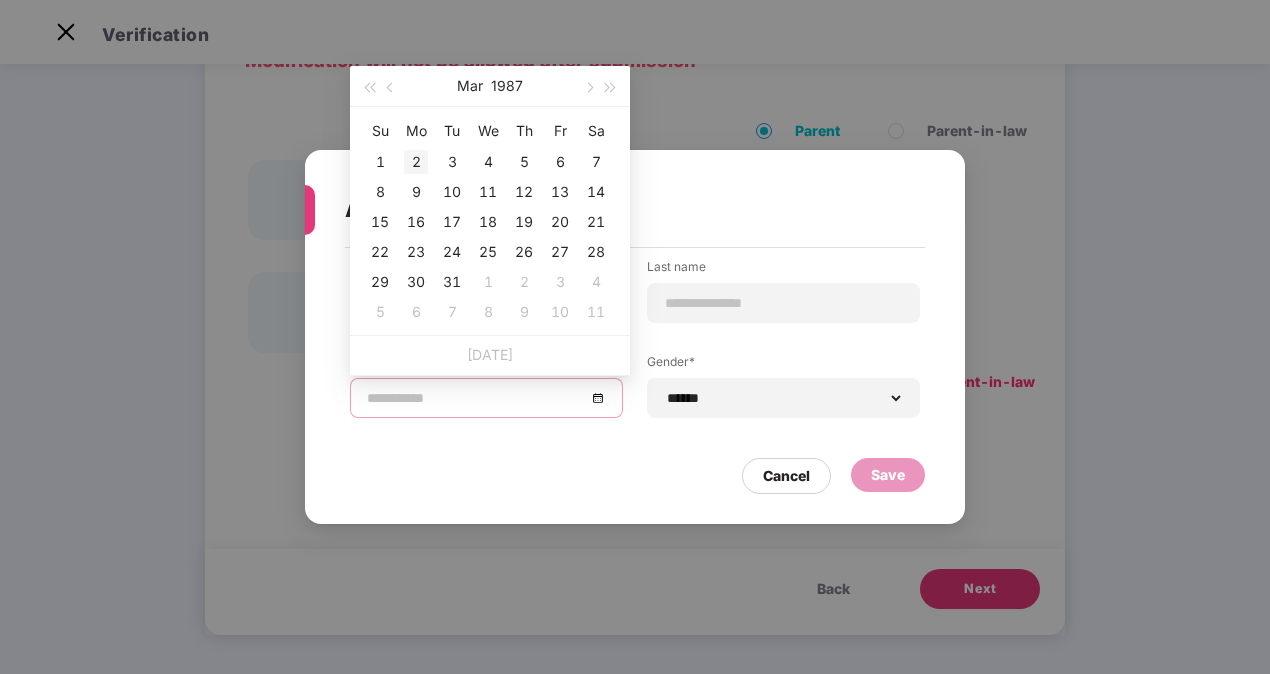 type on "**********" 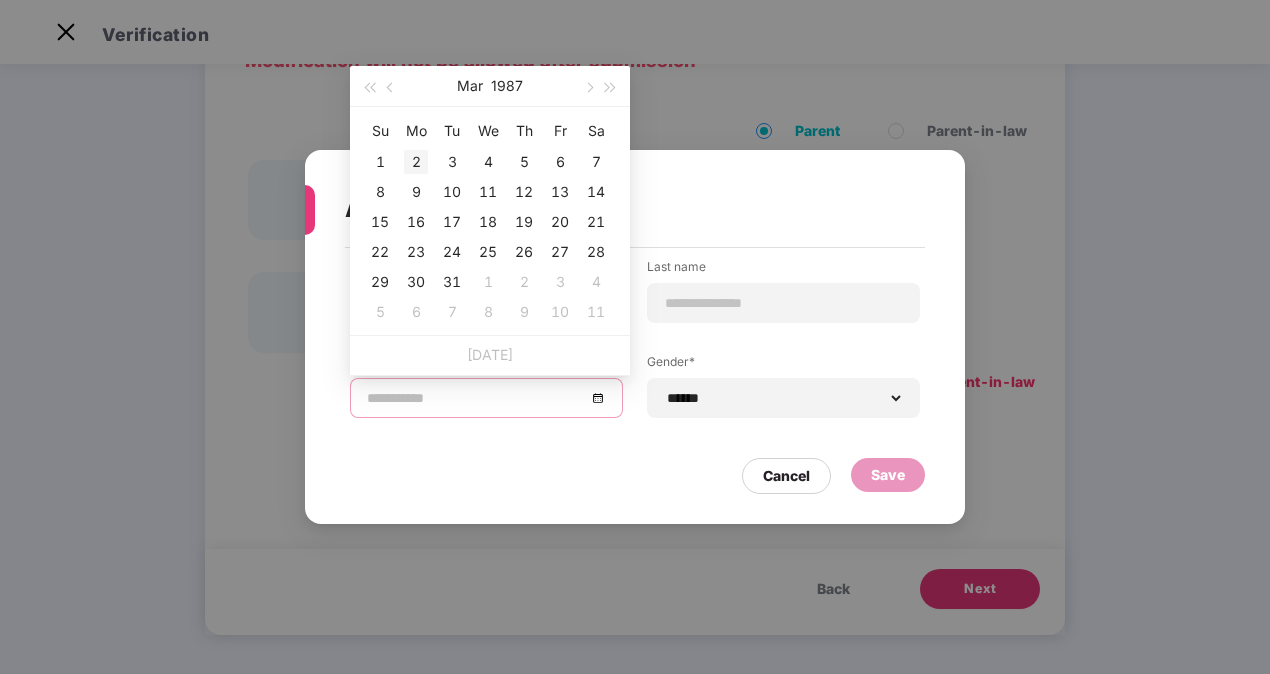 click on "2" at bounding box center [416, 162] 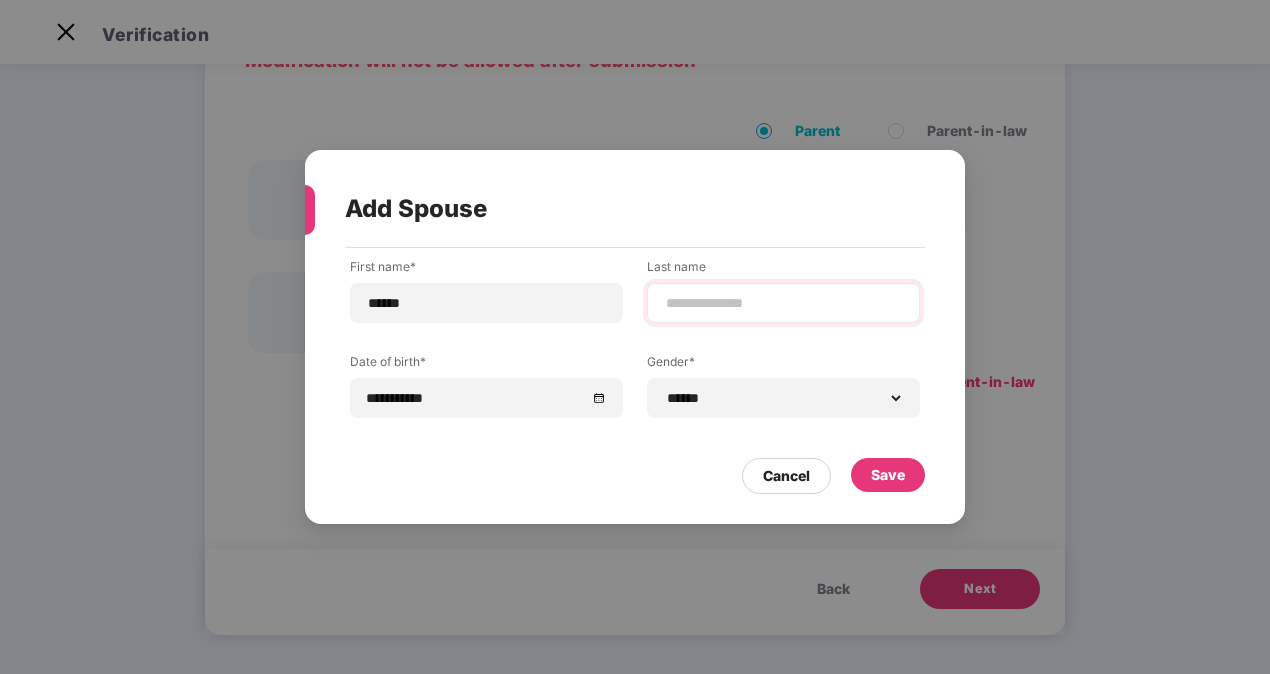 click at bounding box center [783, 303] 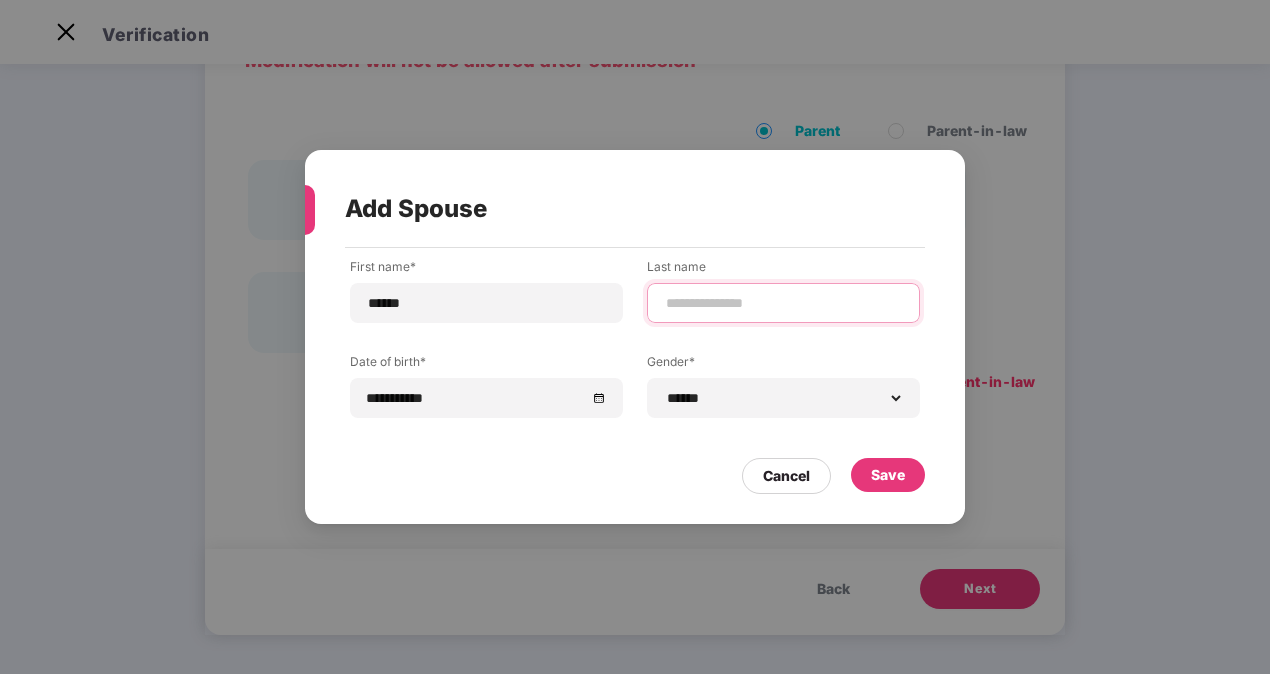 click at bounding box center [783, 303] 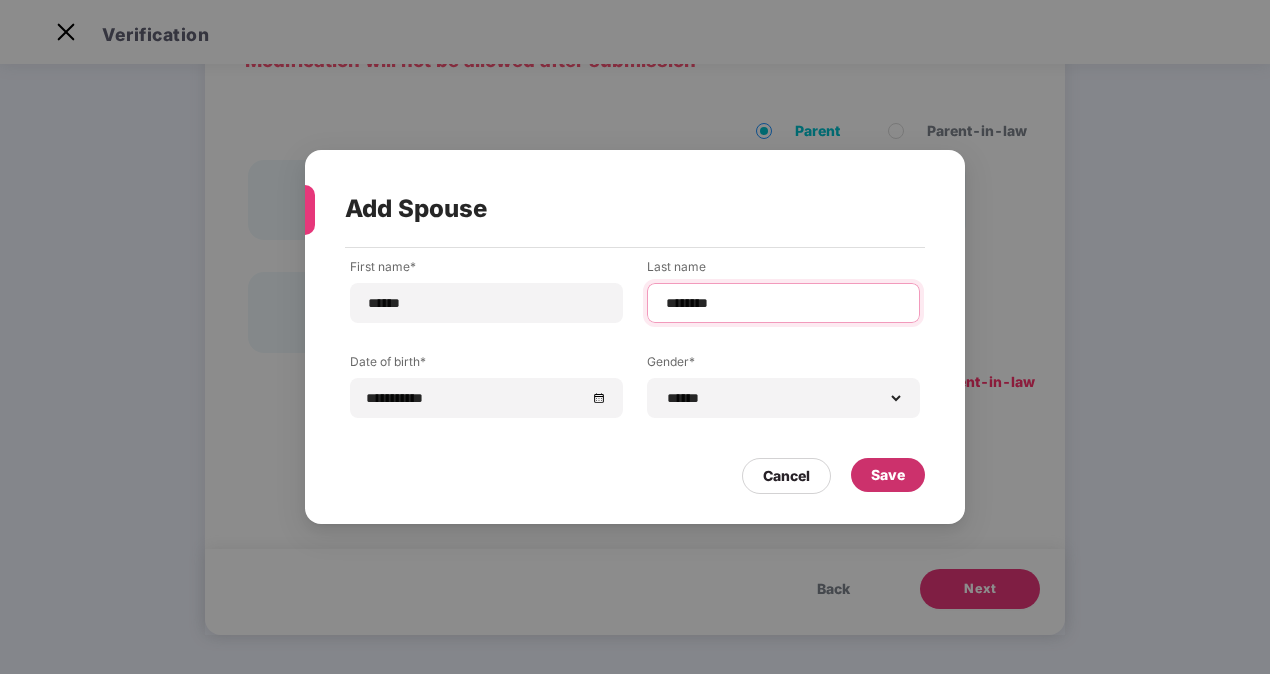type on "********" 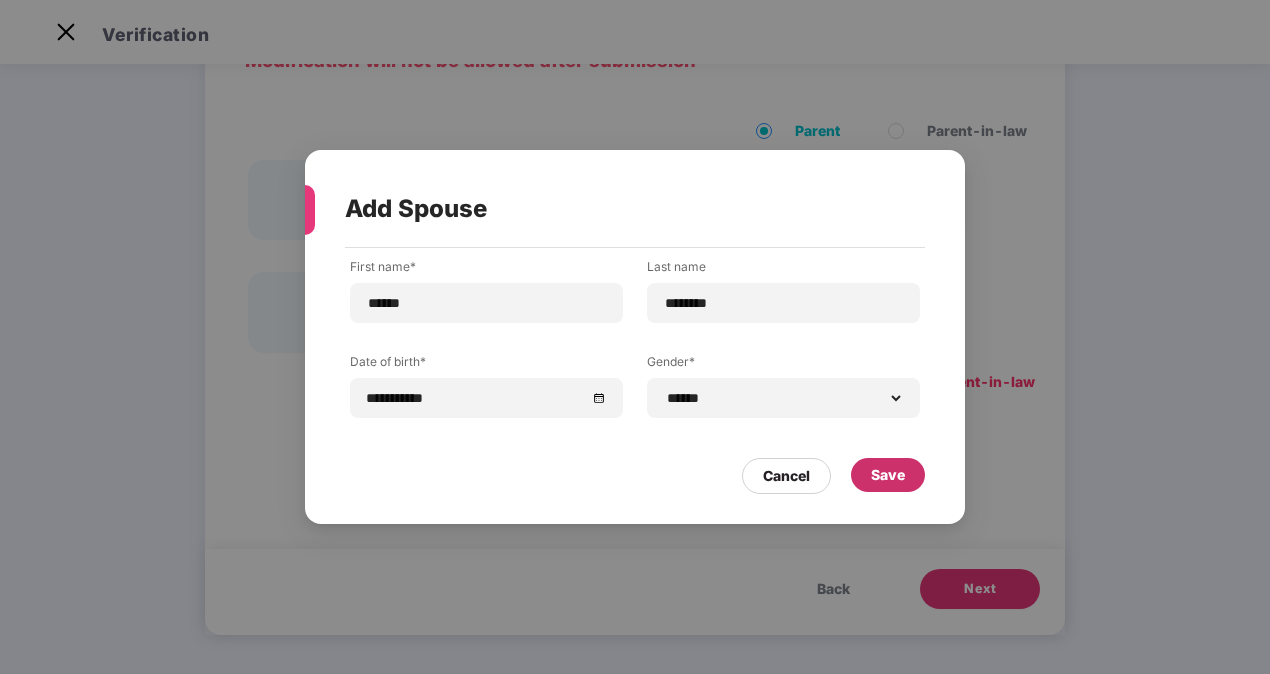 click on "Save" at bounding box center [888, 475] 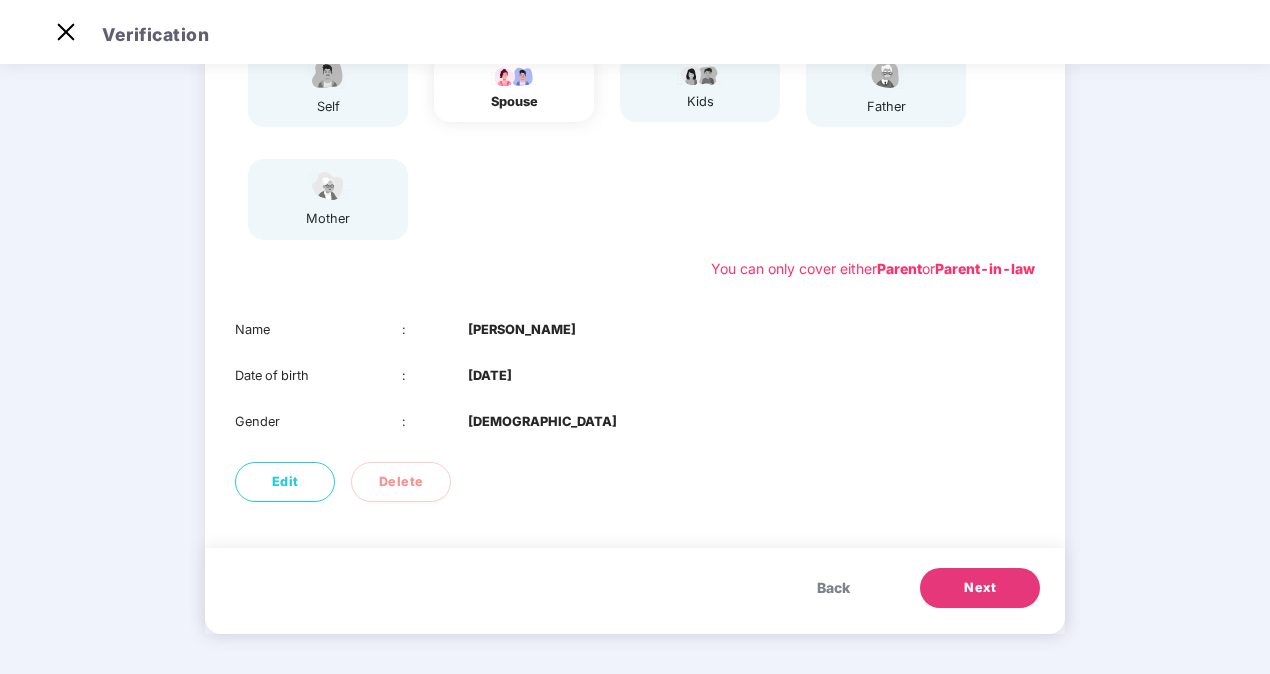 scroll, scrollTop: 234, scrollLeft: 0, axis: vertical 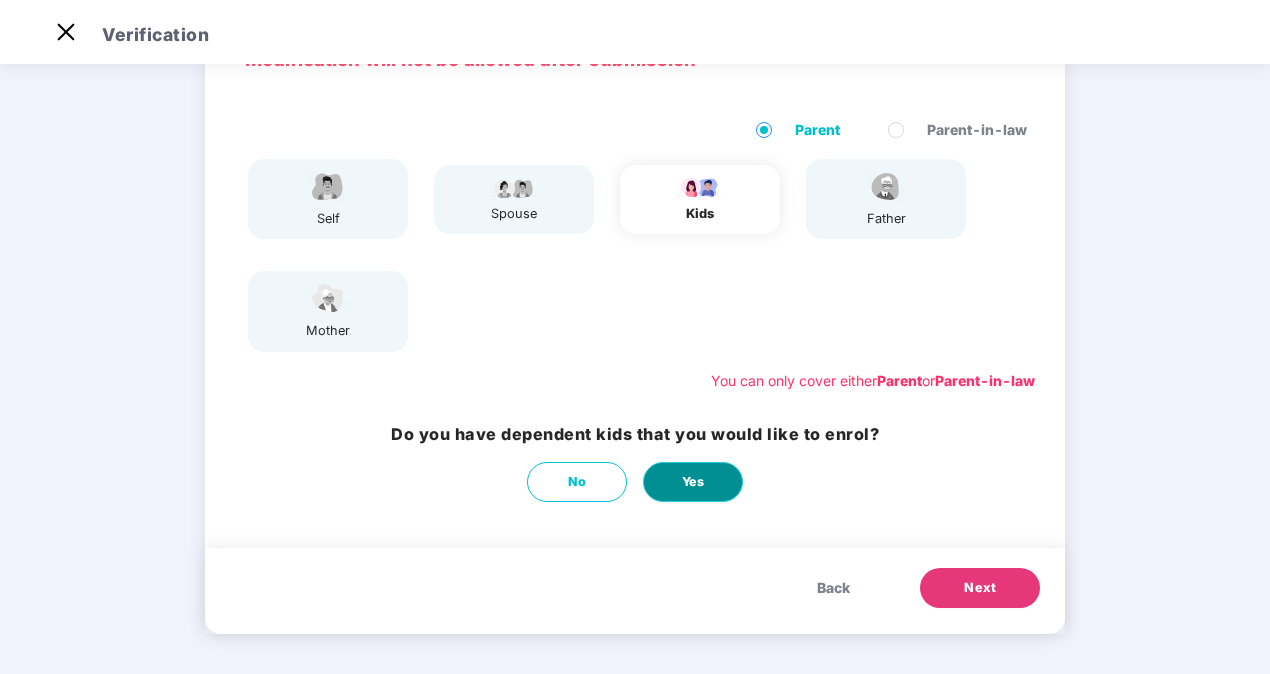 click on "Yes" at bounding box center (693, 482) 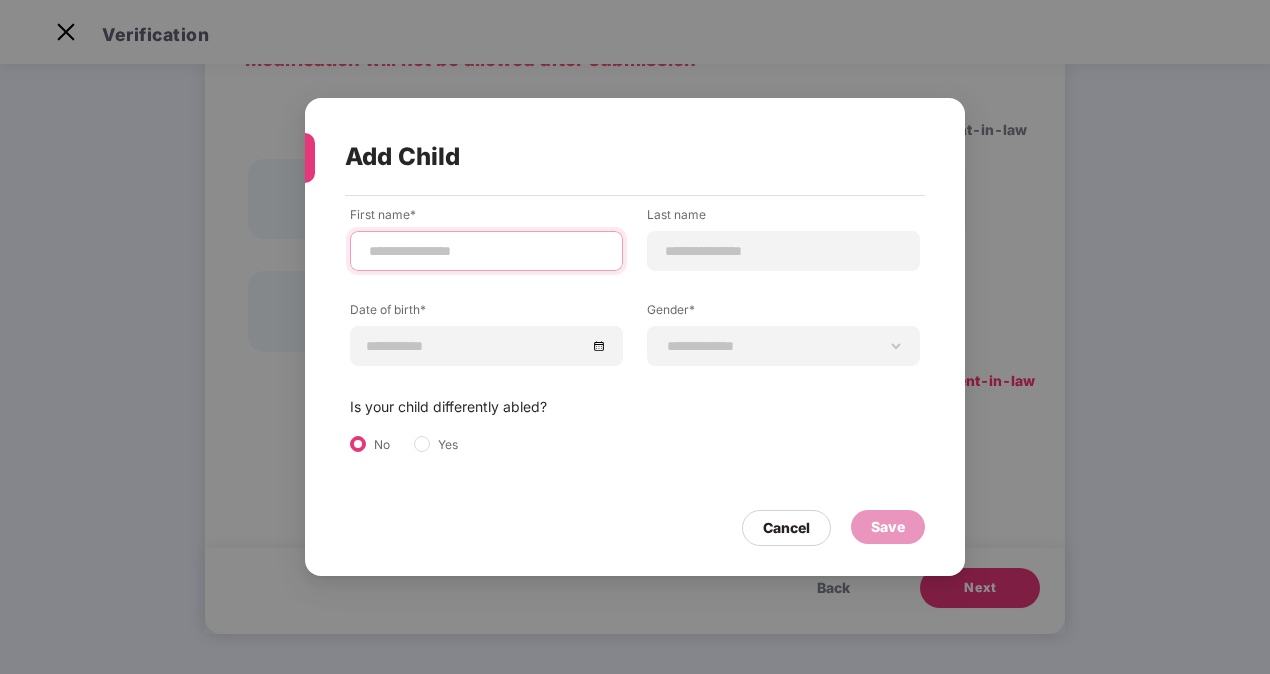 click at bounding box center [486, 251] 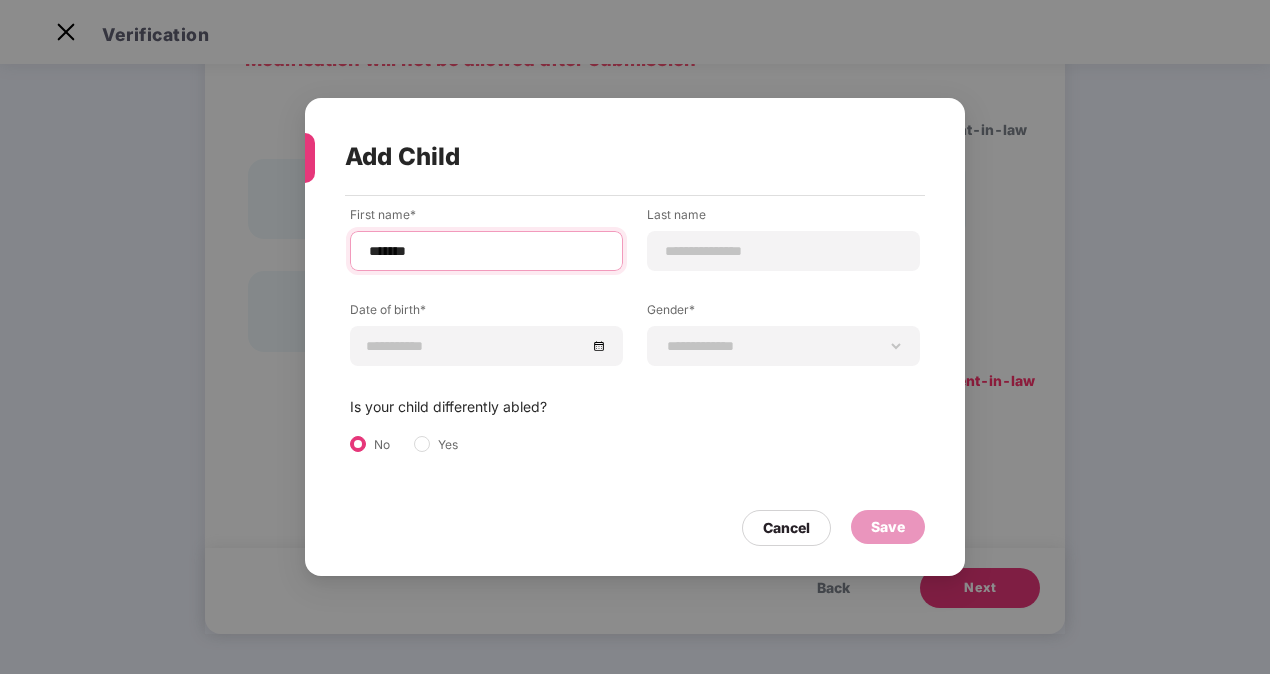 type on "*******" 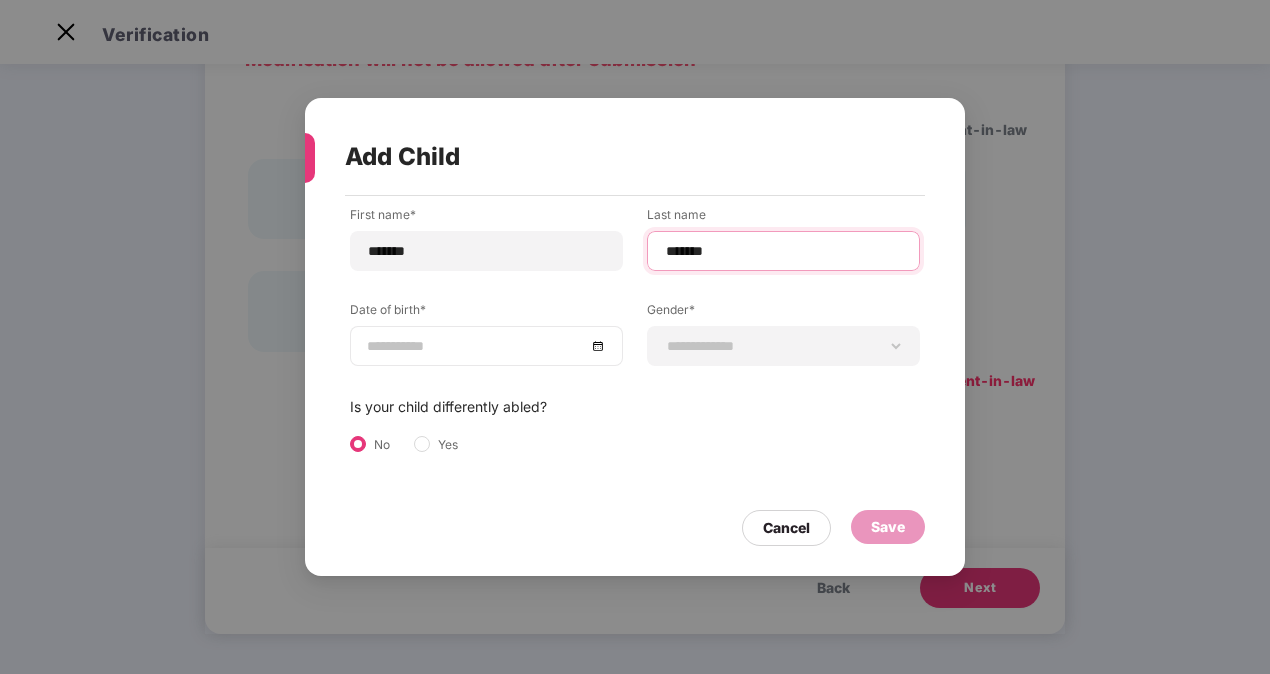 type on "*******" 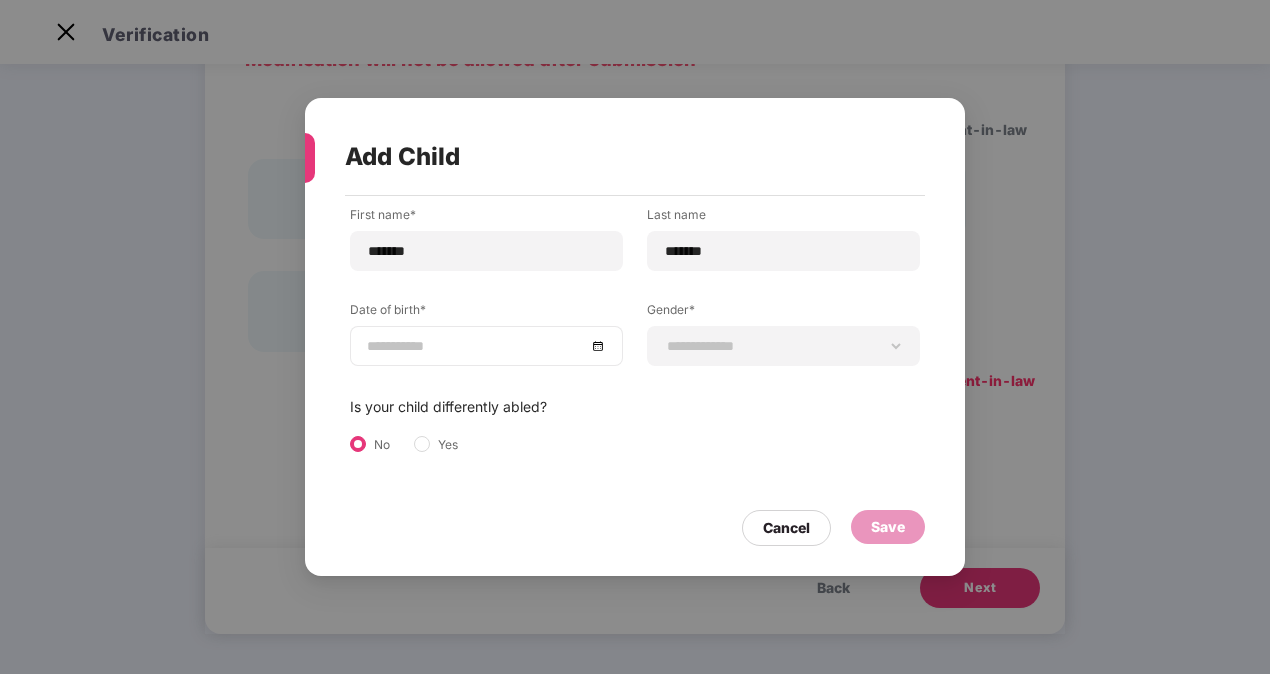 click at bounding box center (476, 346) 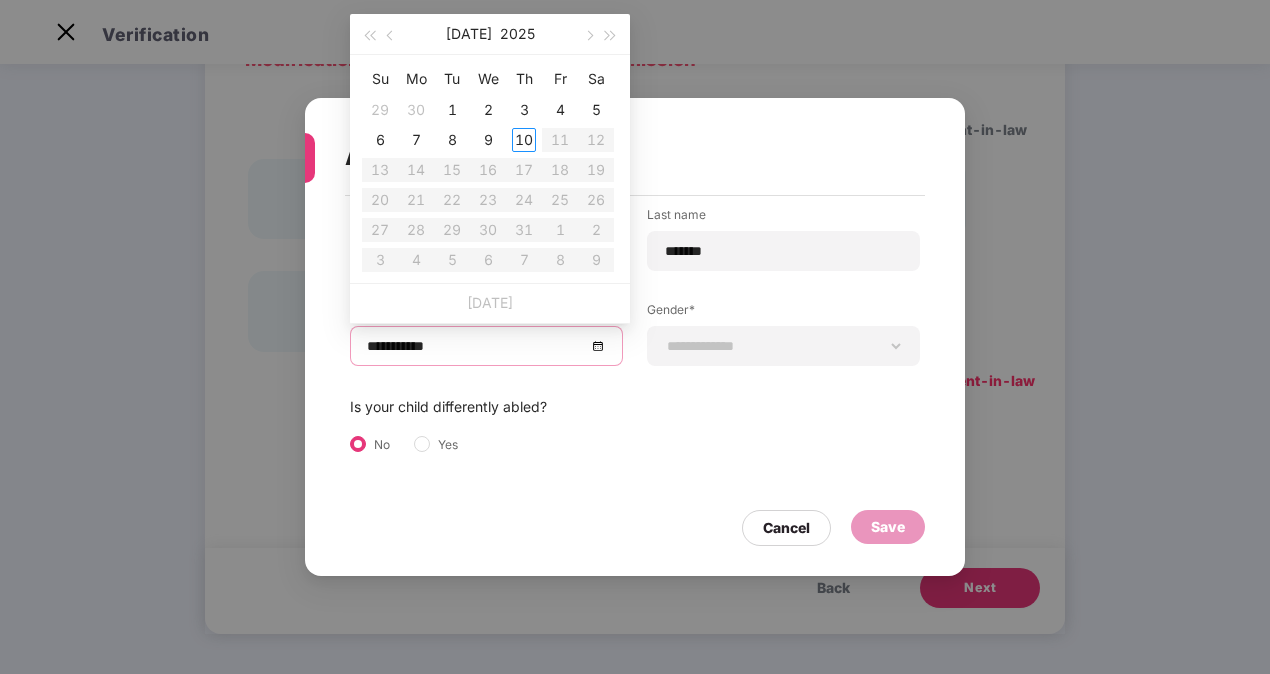 type on "**********" 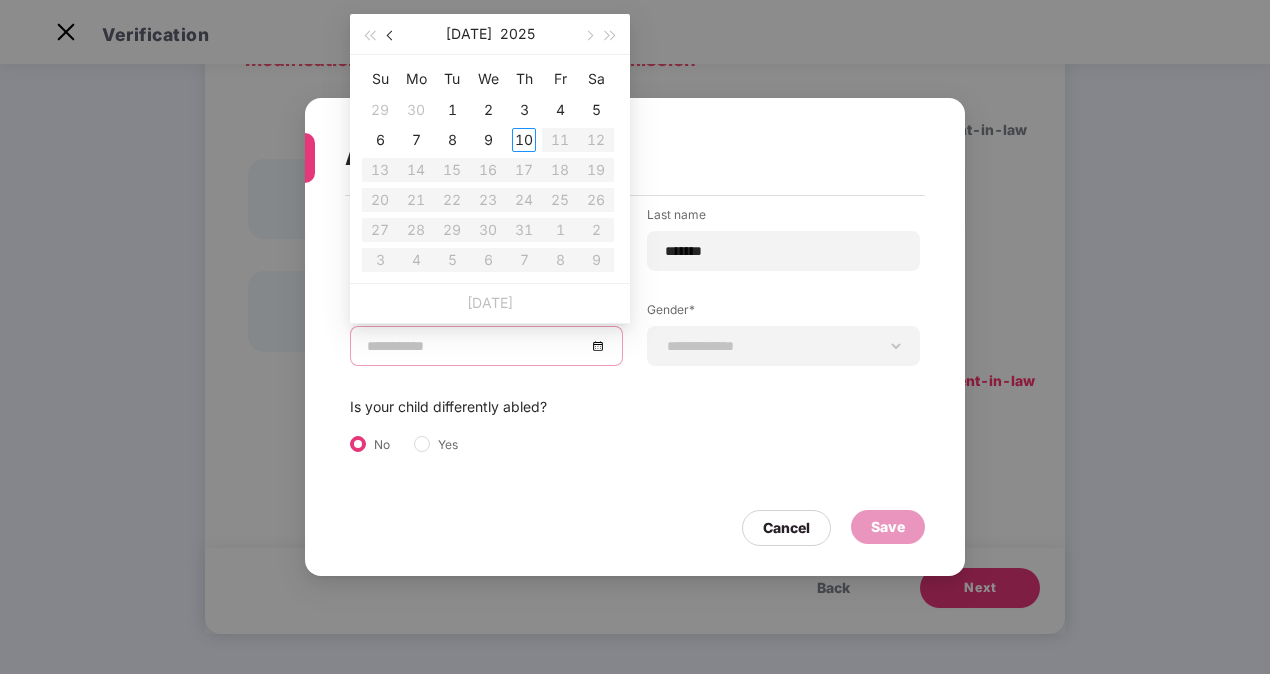 click at bounding box center (392, 36) 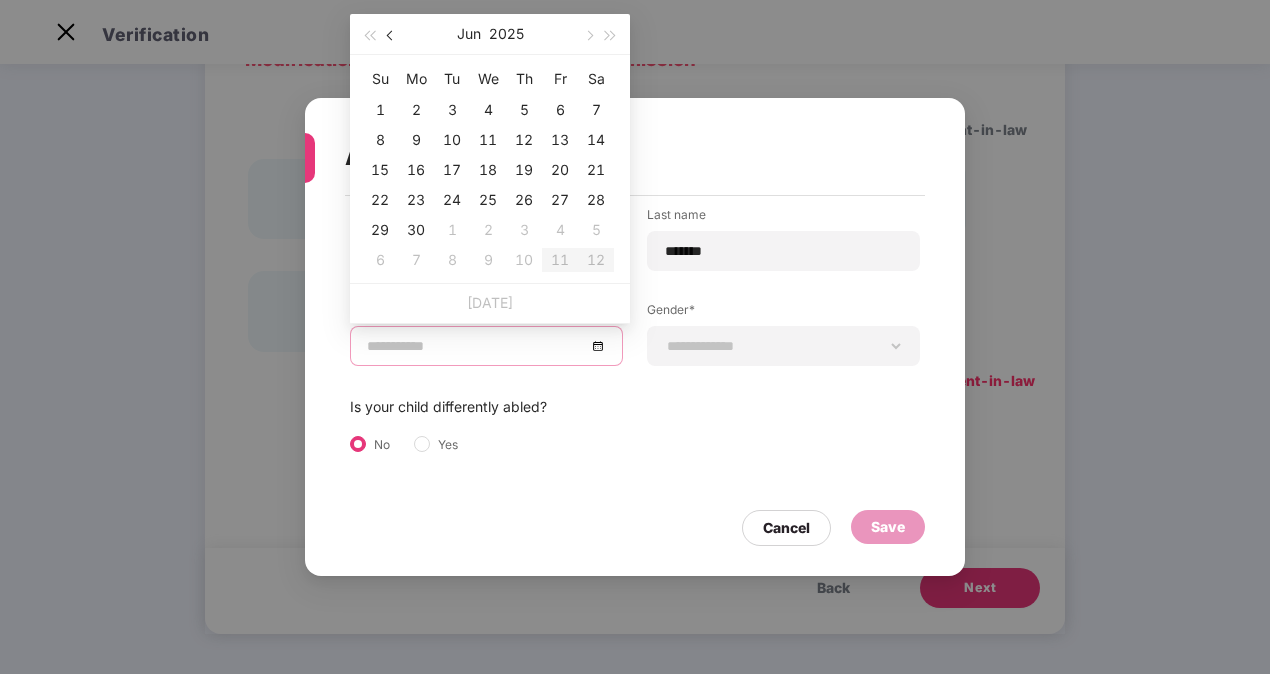 click at bounding box center [392, 36] 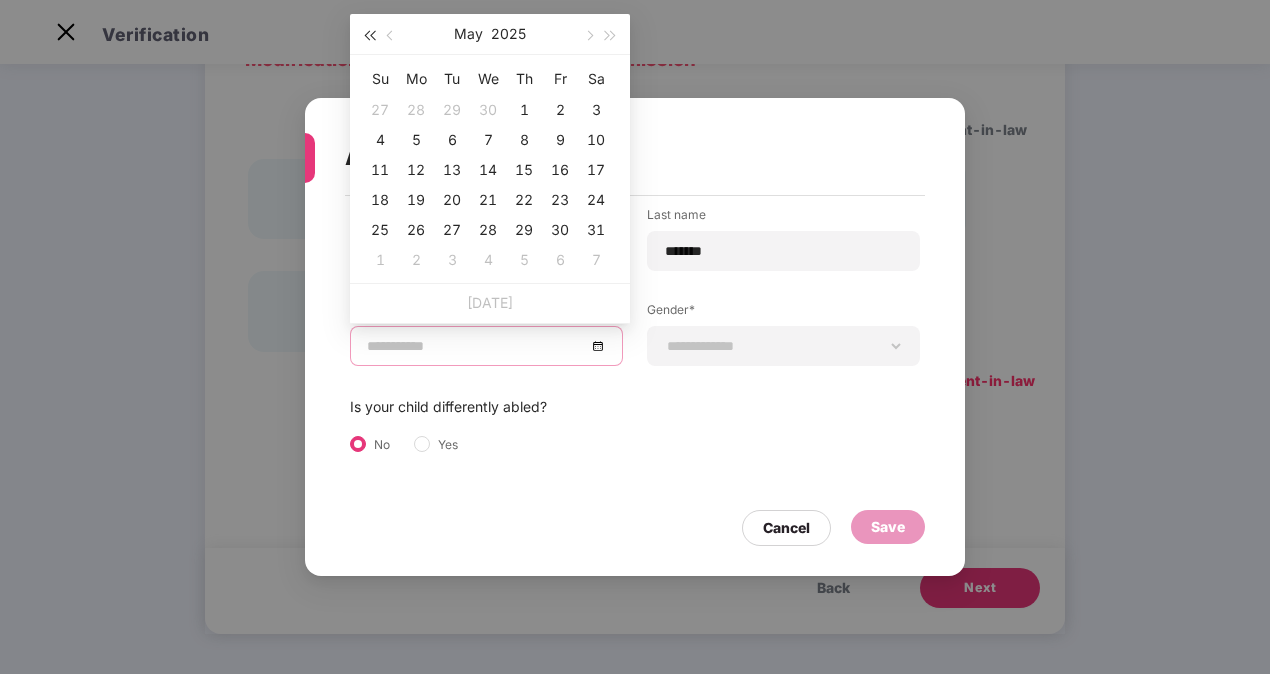 click at bounding box center [369, 34] 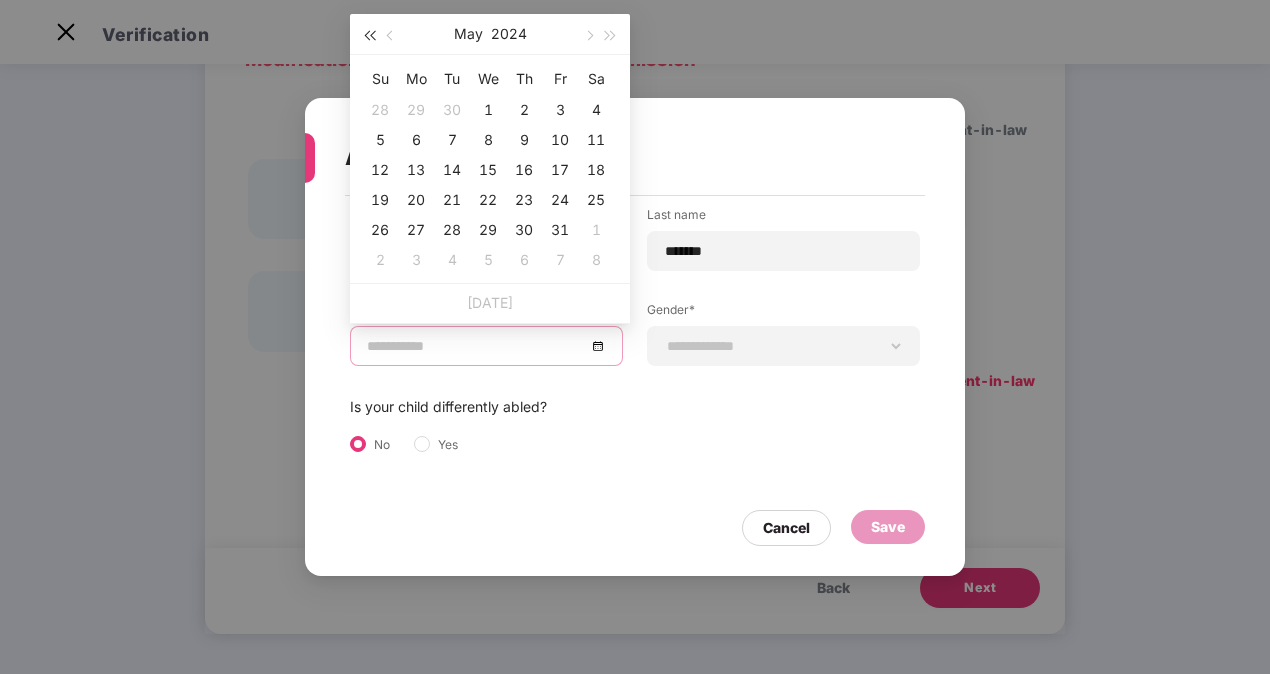 click at bounding box center [369, 34] 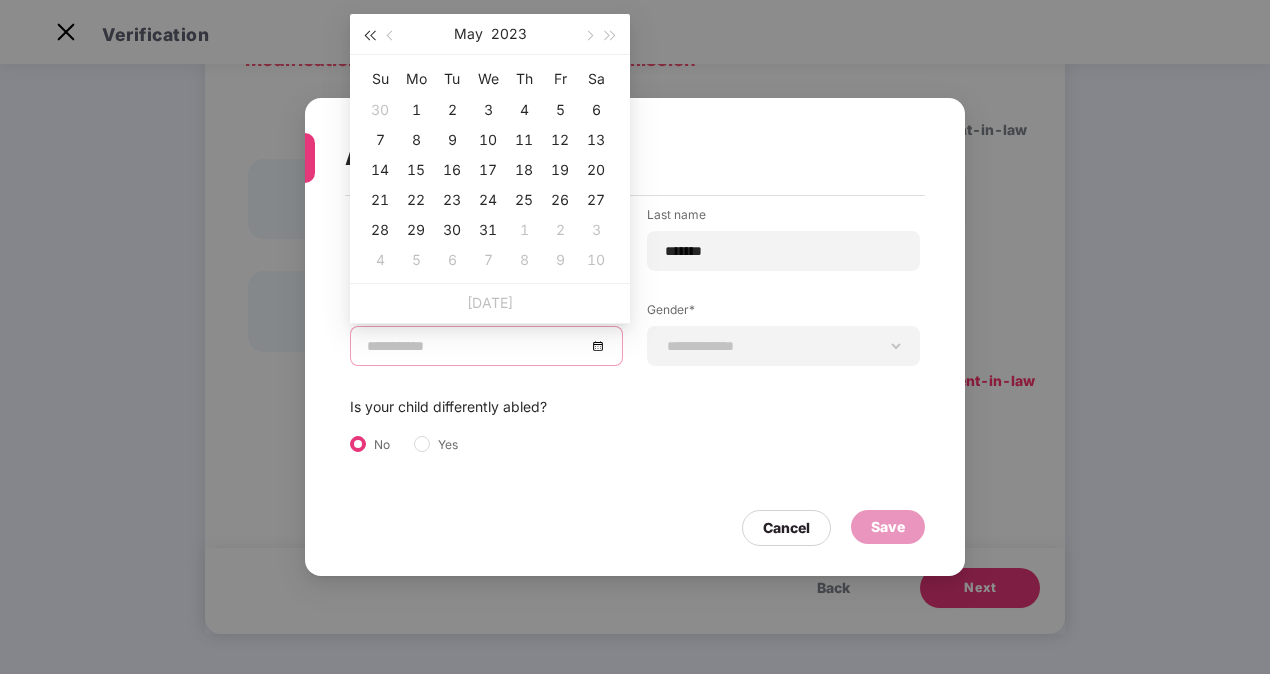 click at bounding box center (369, 34) 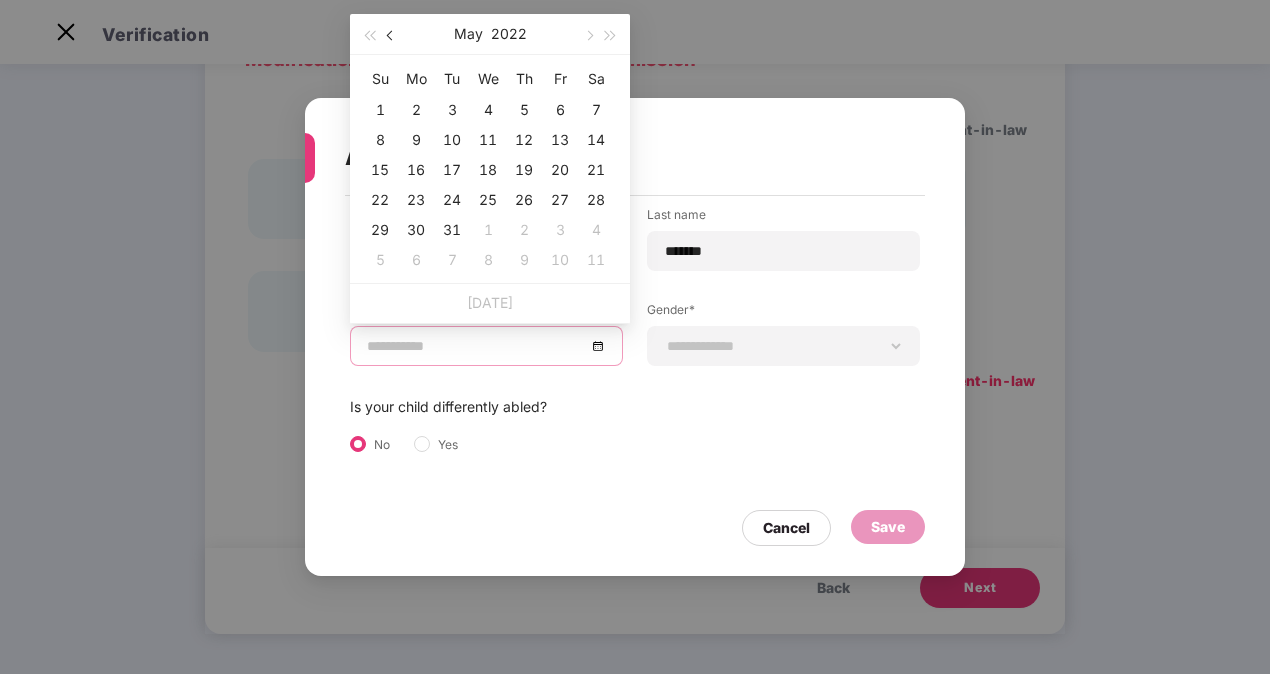 click at bounding box center [391, 34] 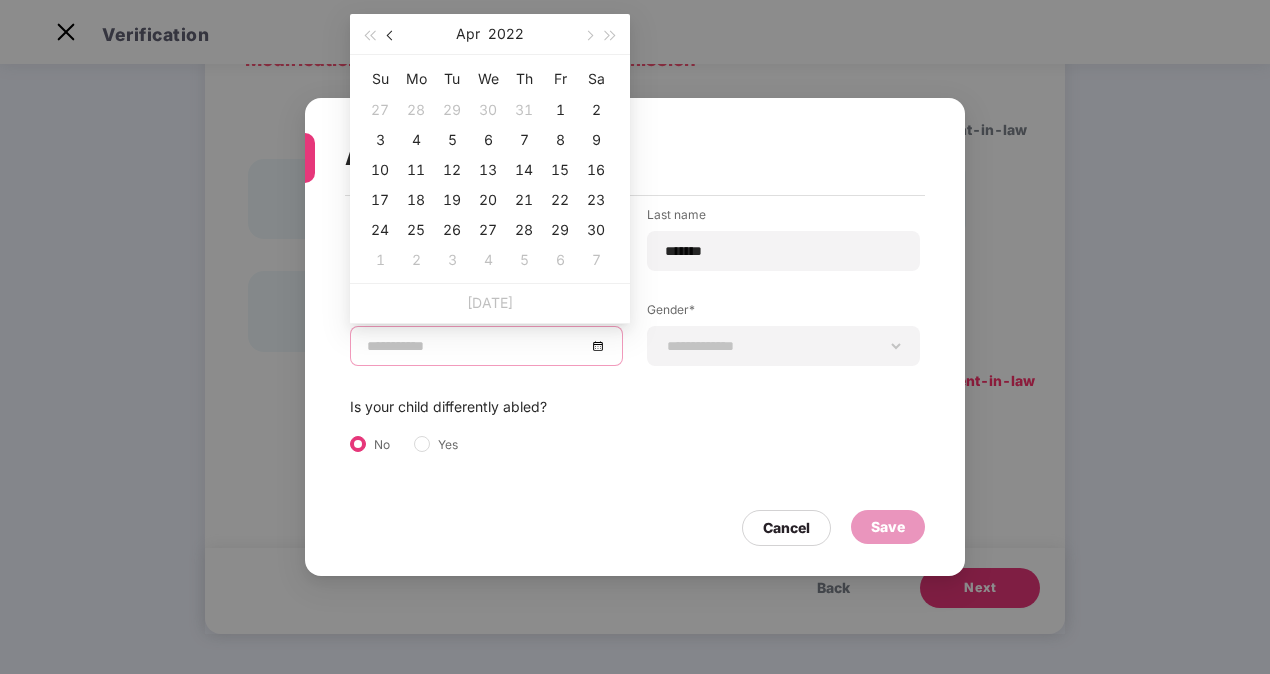 click at bounding box center [391, 34] 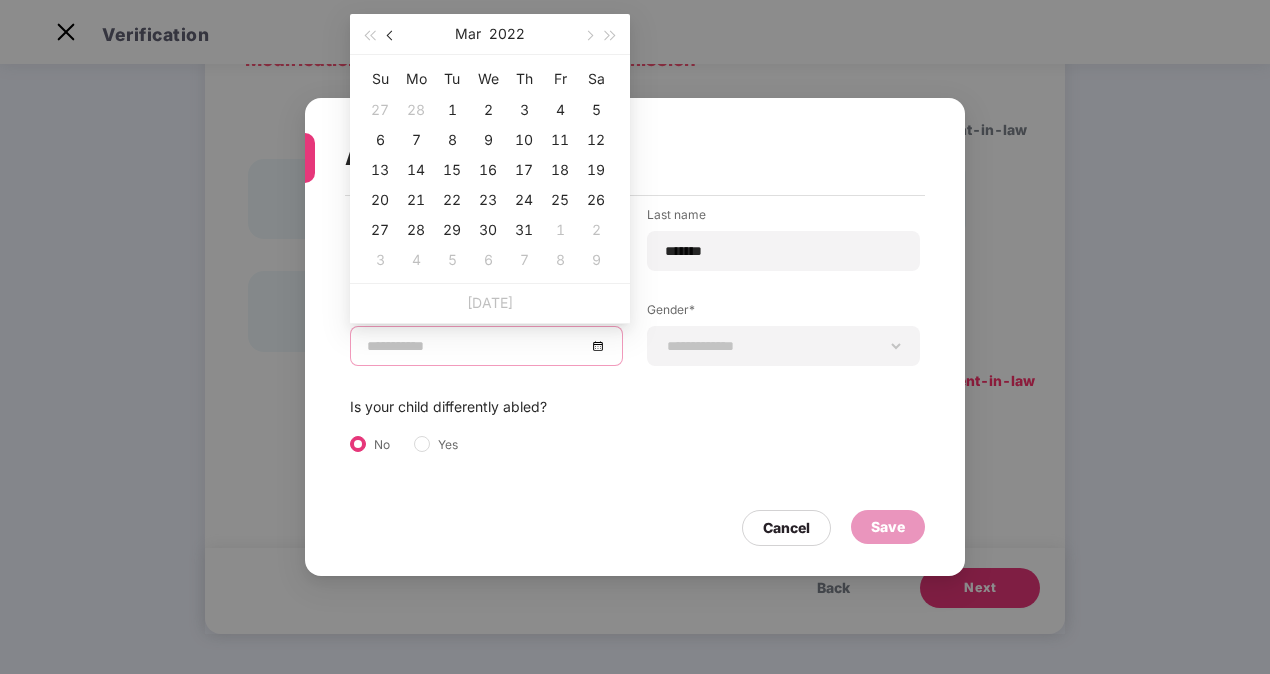 click at bounding box center [391, 34] 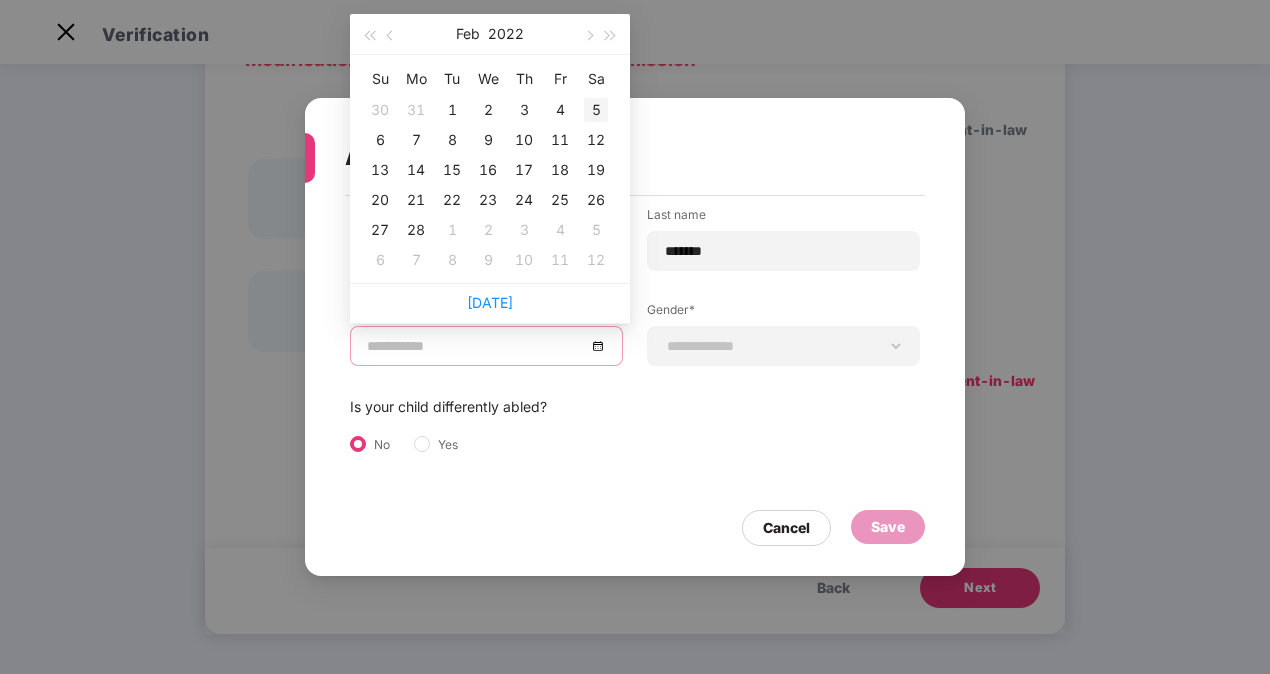 type on "**********" 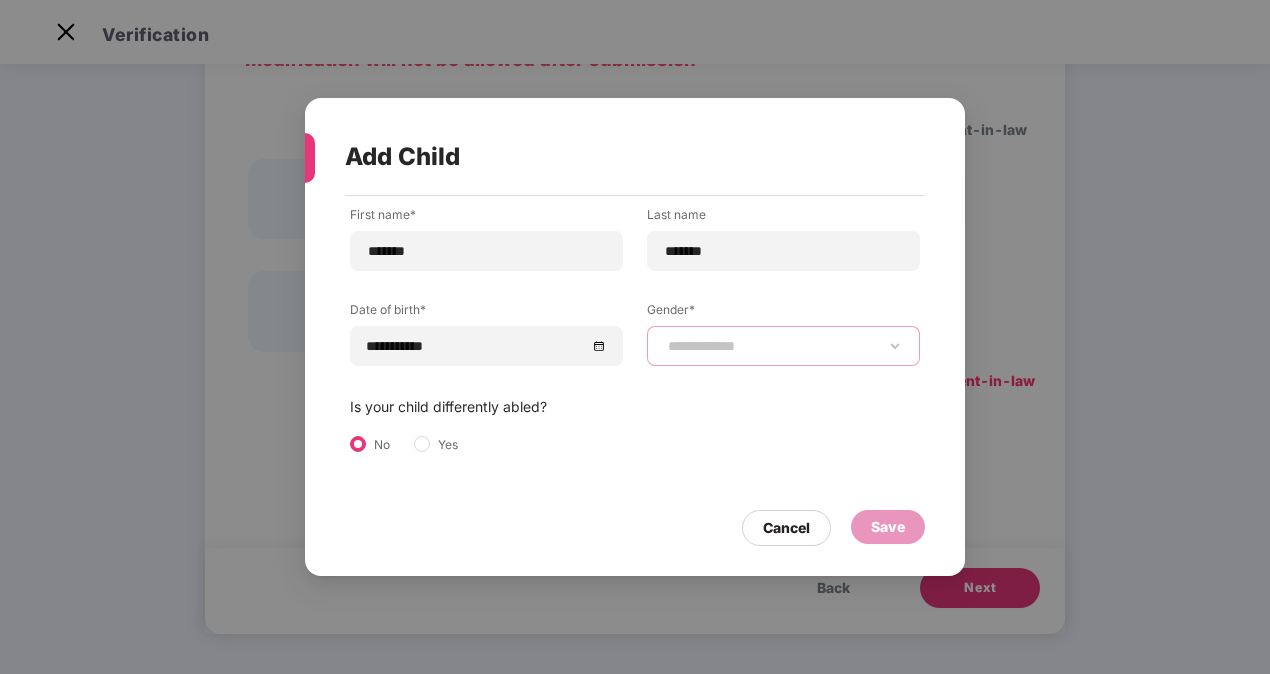 click on "**********" at bounding box center [783, 346] 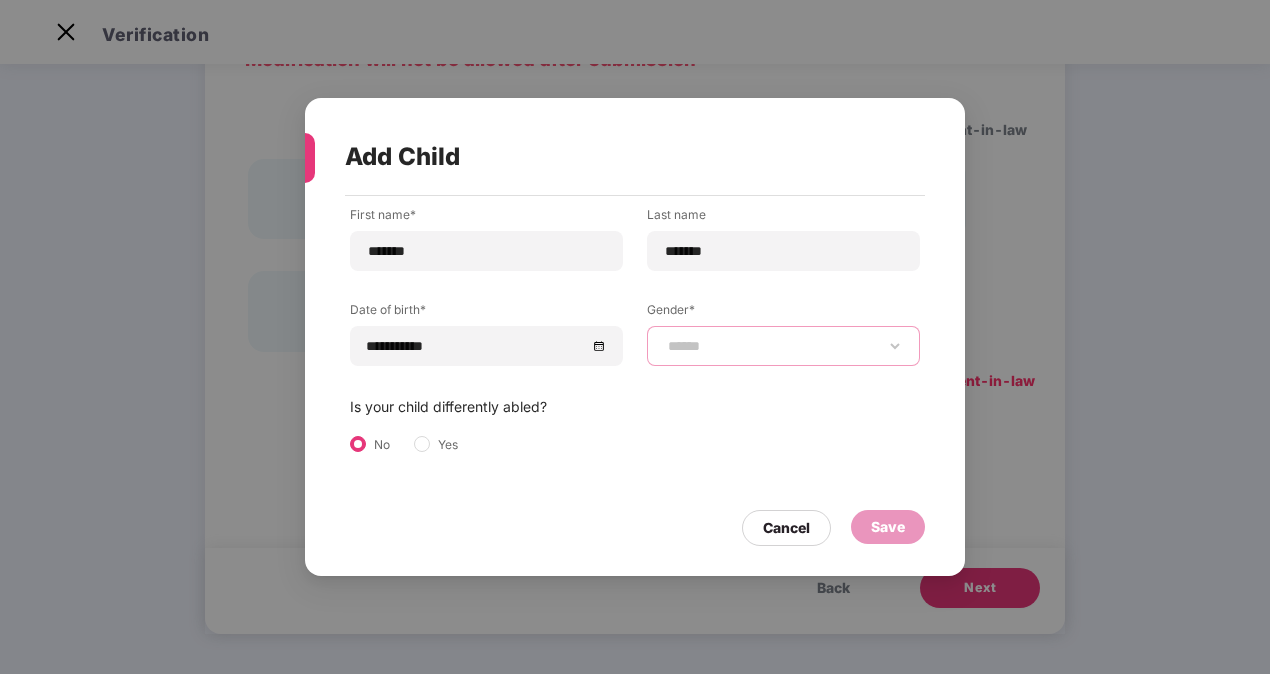 click on "**********" at bounding box center (783, 346) 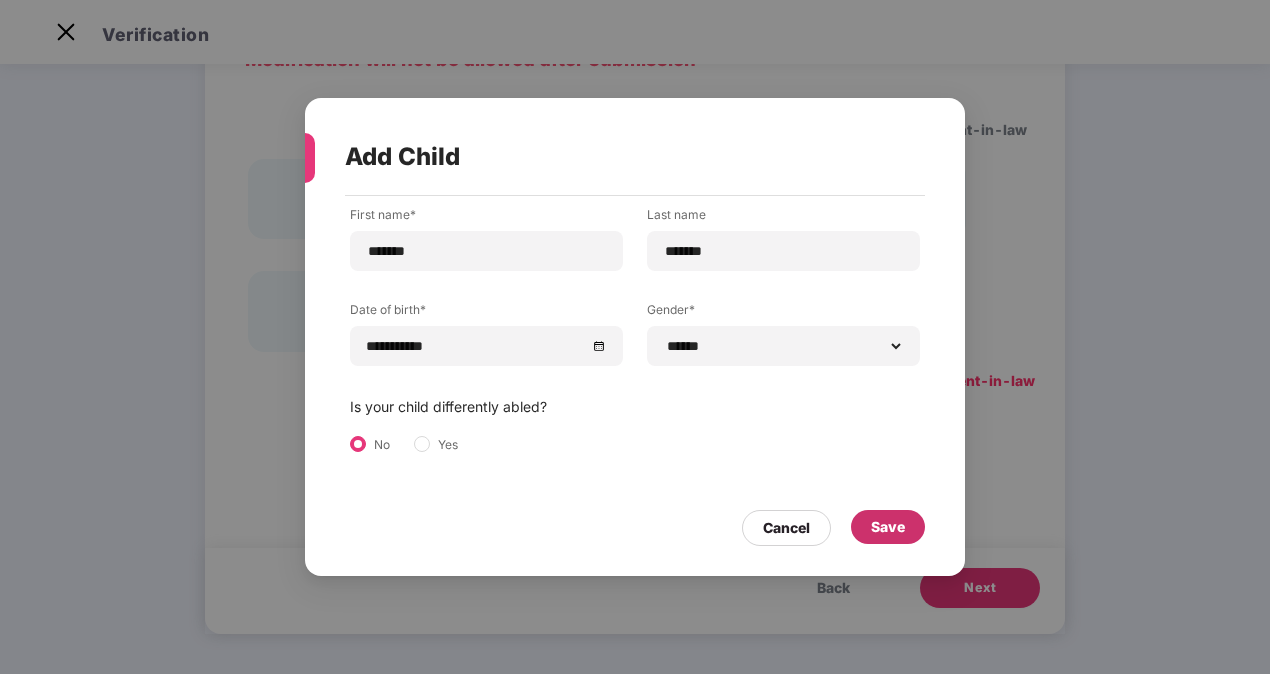 click on "Save" at bounding box center (888, 527) 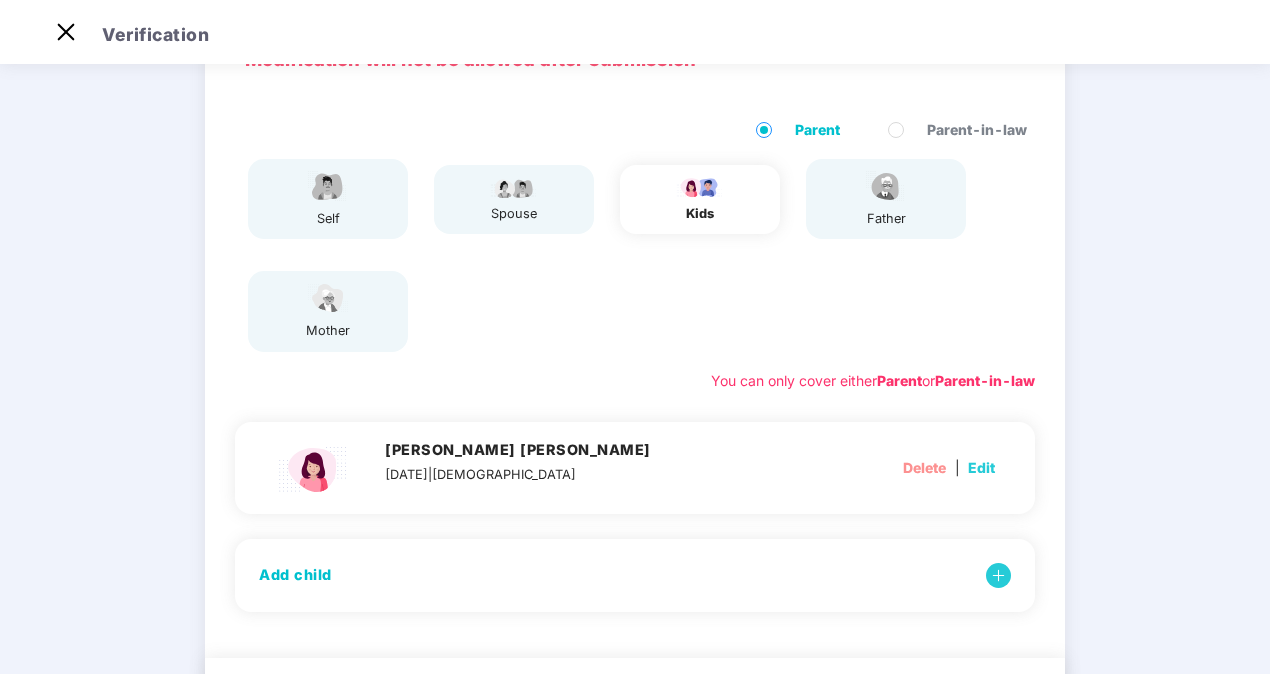 scroll, scrollTop: 232, scrollLeft: 0, axis: vertical 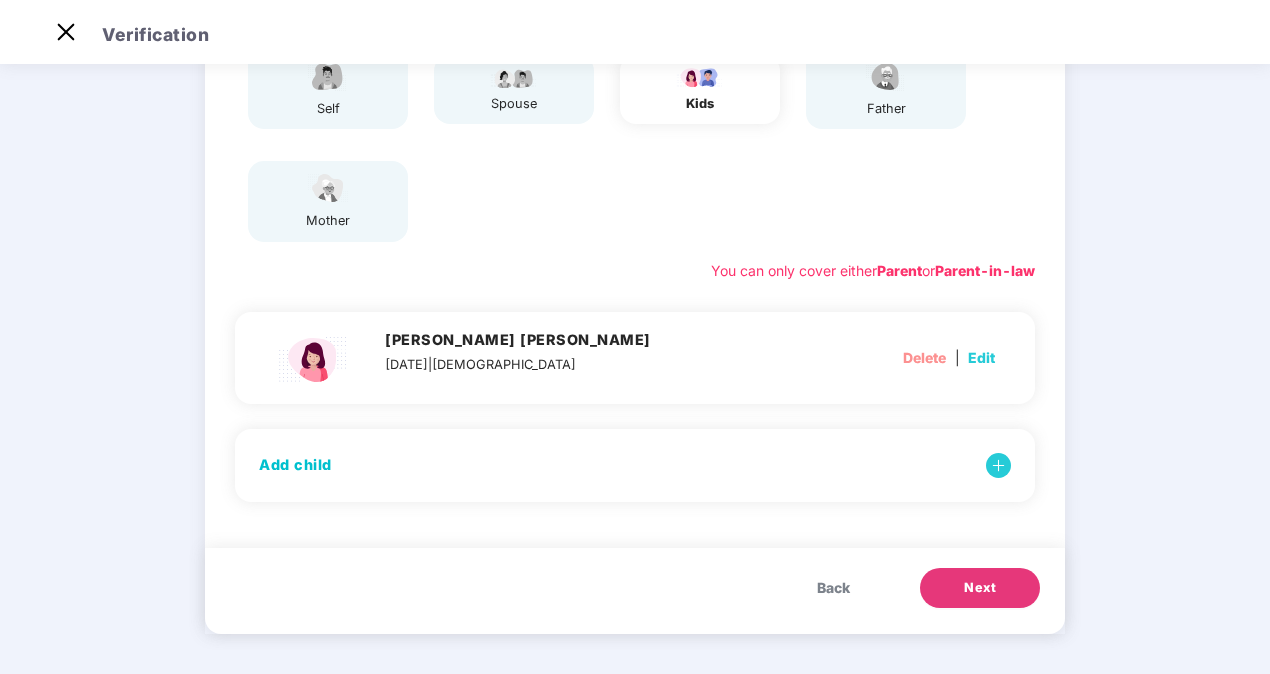 click on "Next" at bounding box center (980, 588) 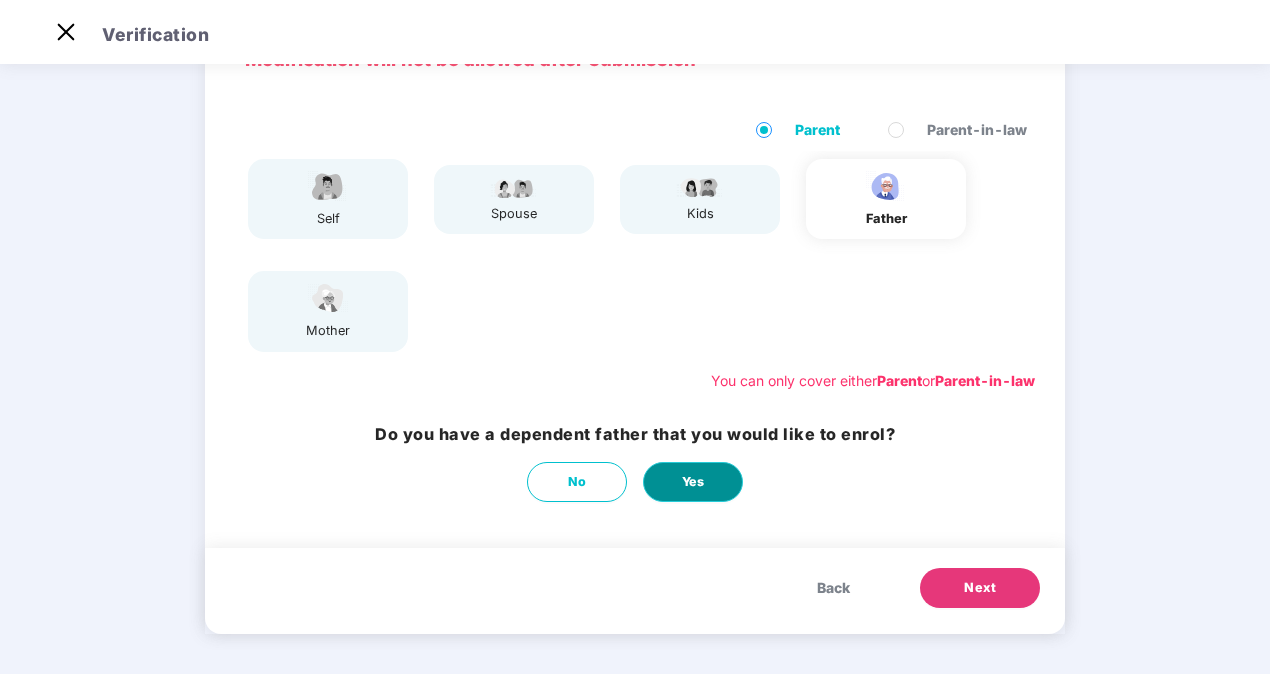 click on "Yes" at bounding box center (693, 482) 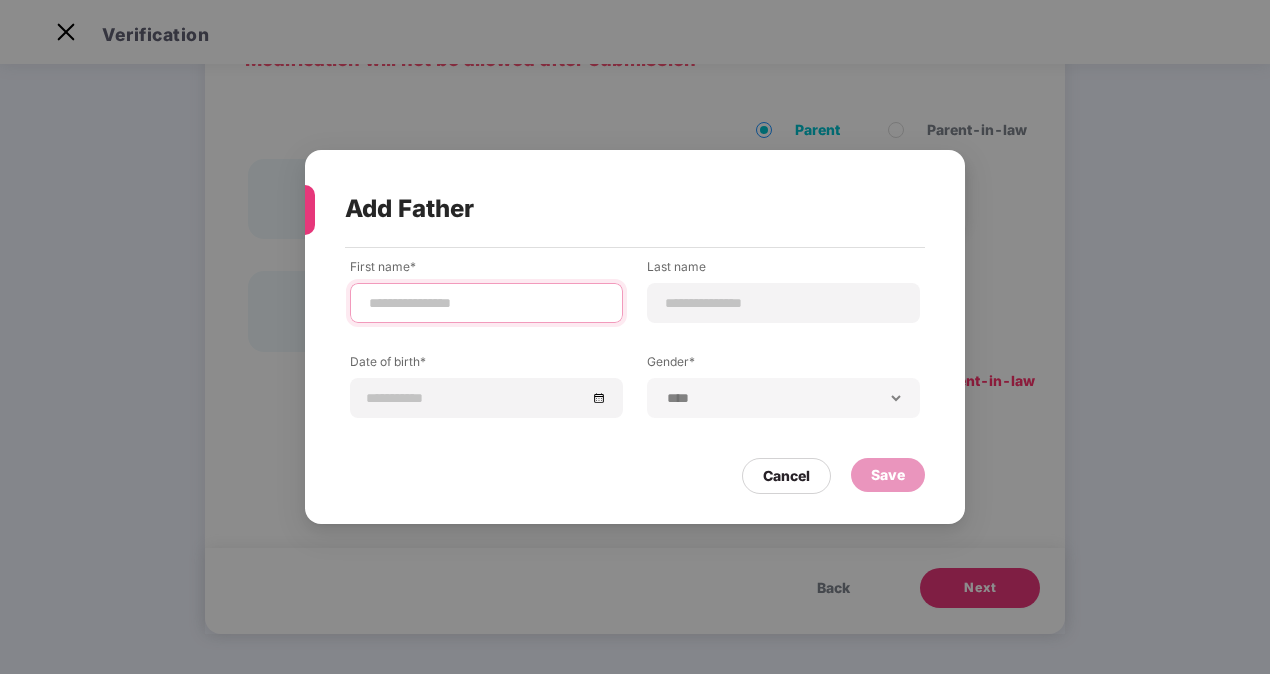 click at bounding box center (486, 303) 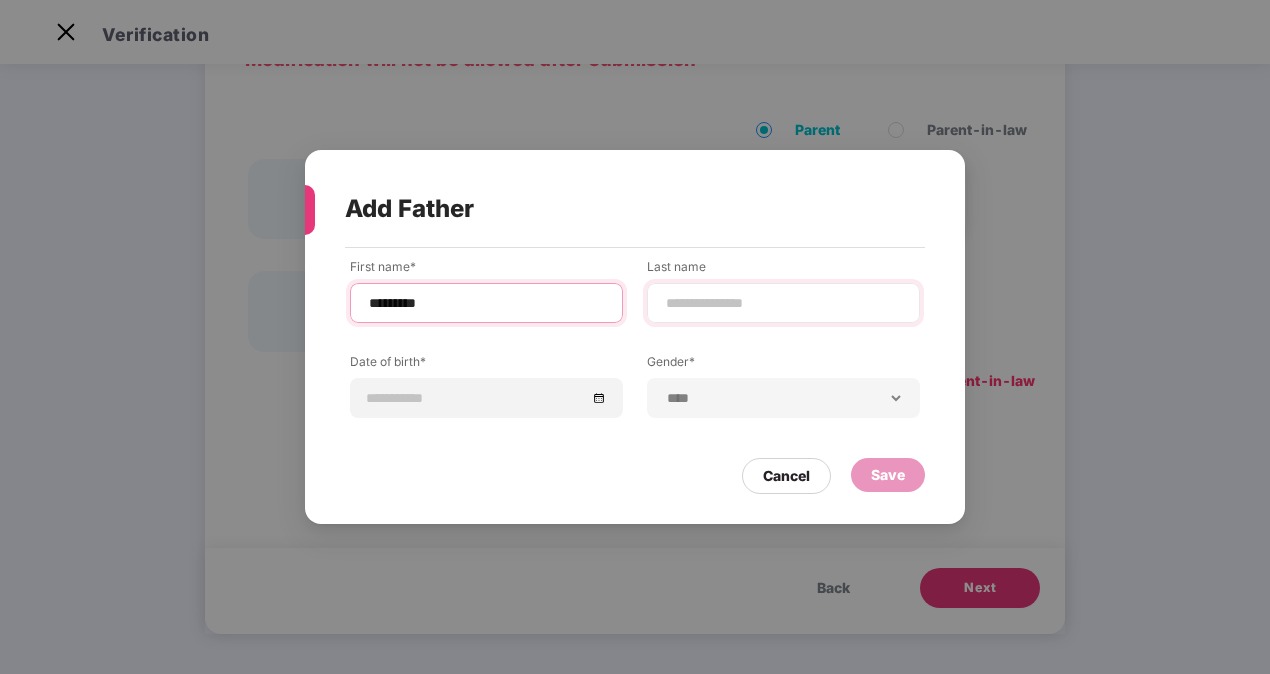 type on "*********" 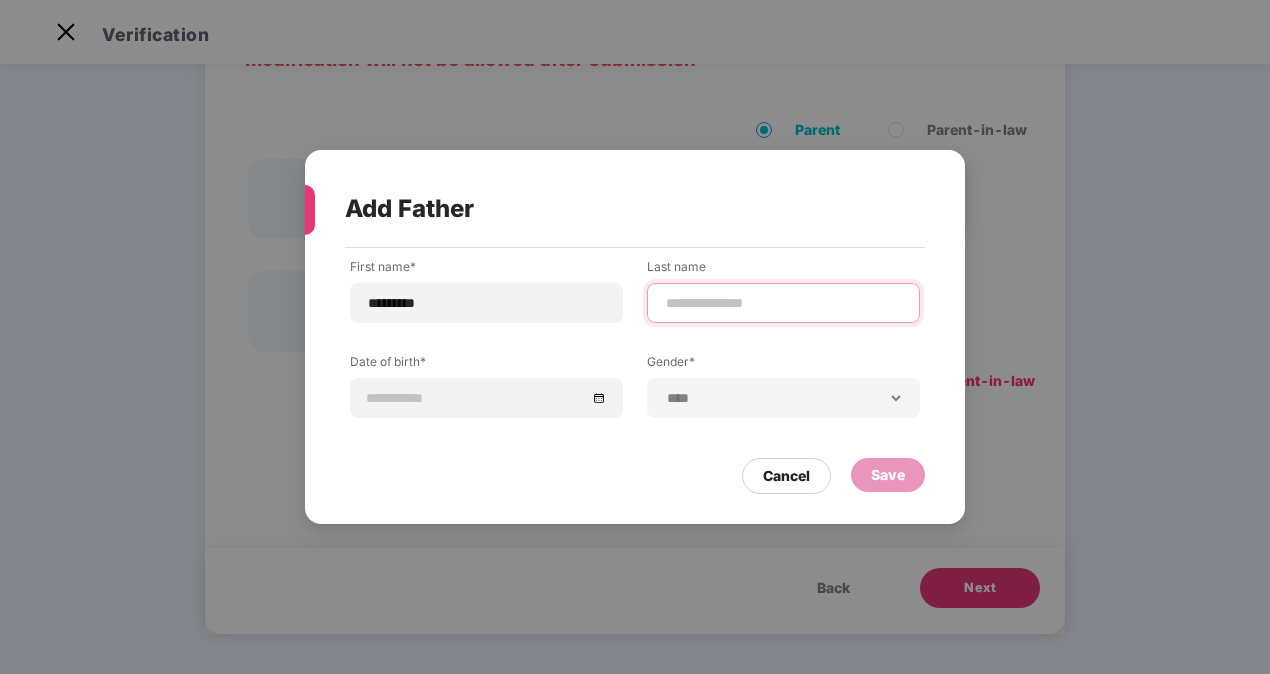 click at bounding box center (783, 303) 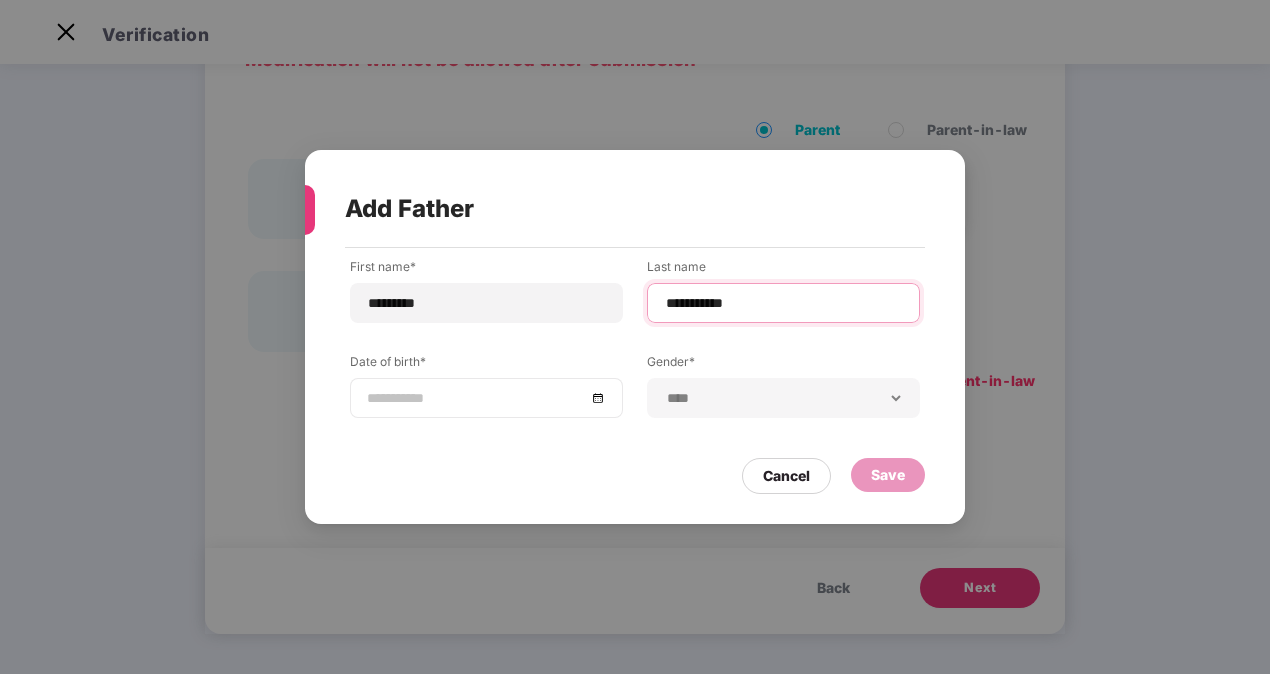 type on "**********" 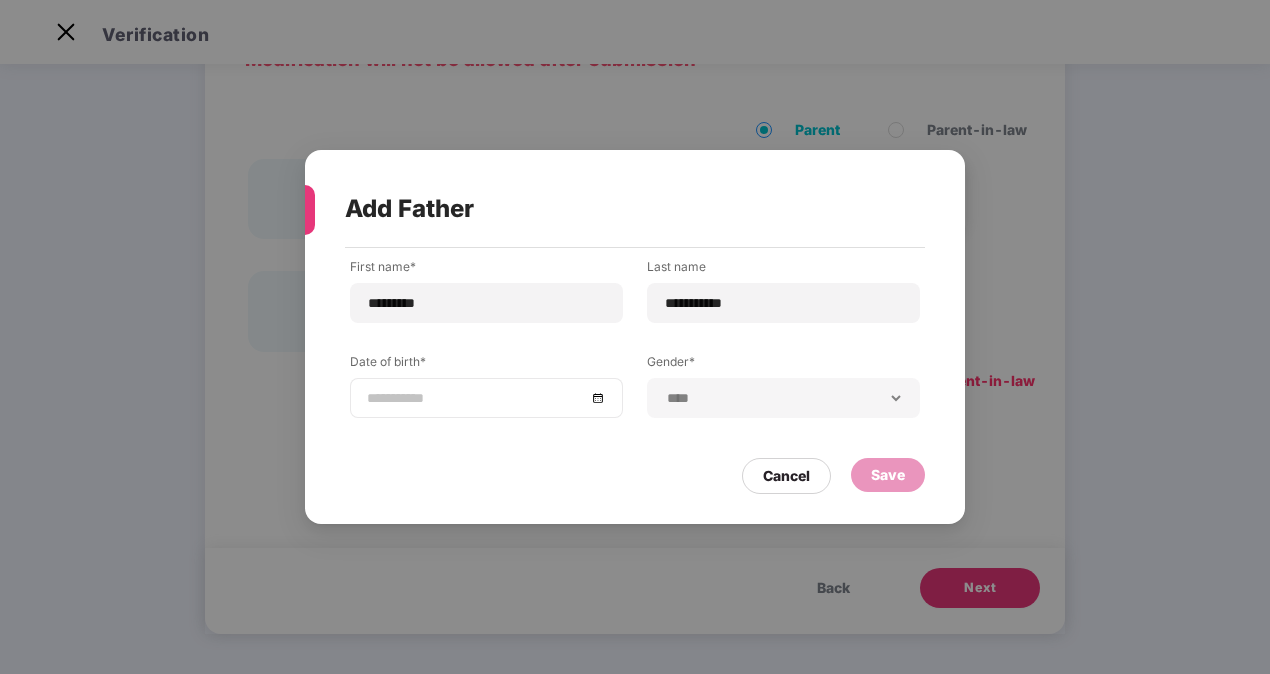click at bounding box center [486, 398] 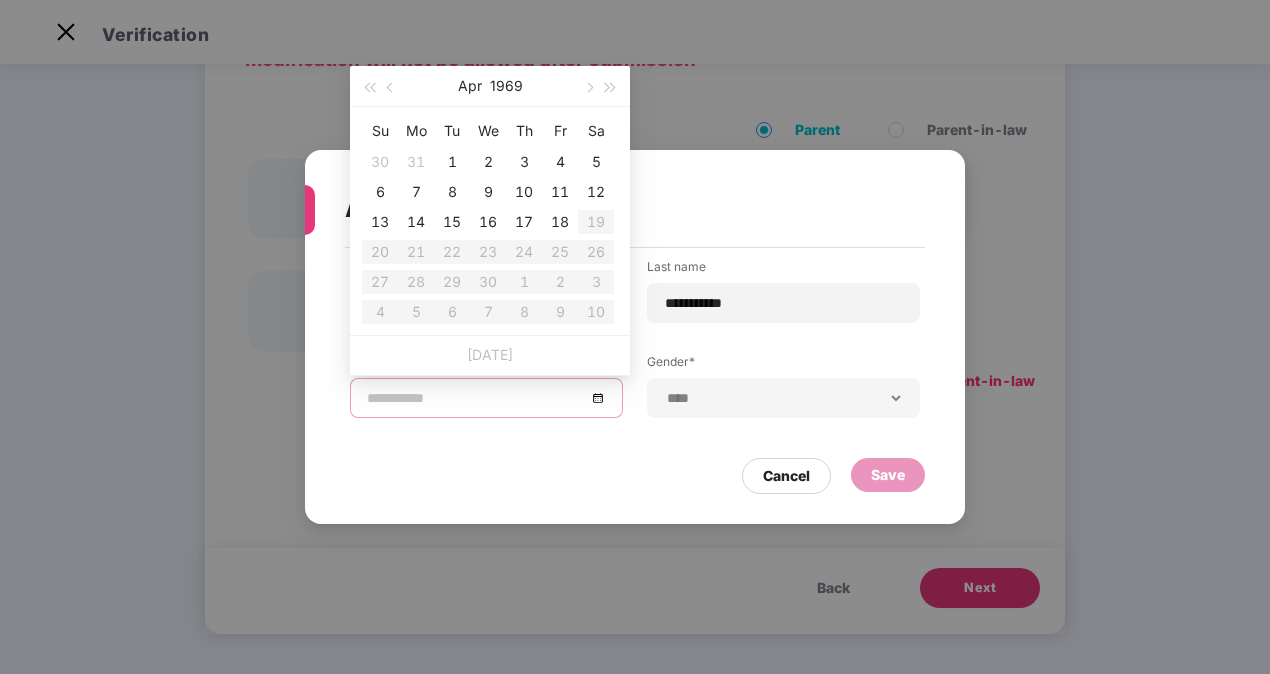type on "**********" 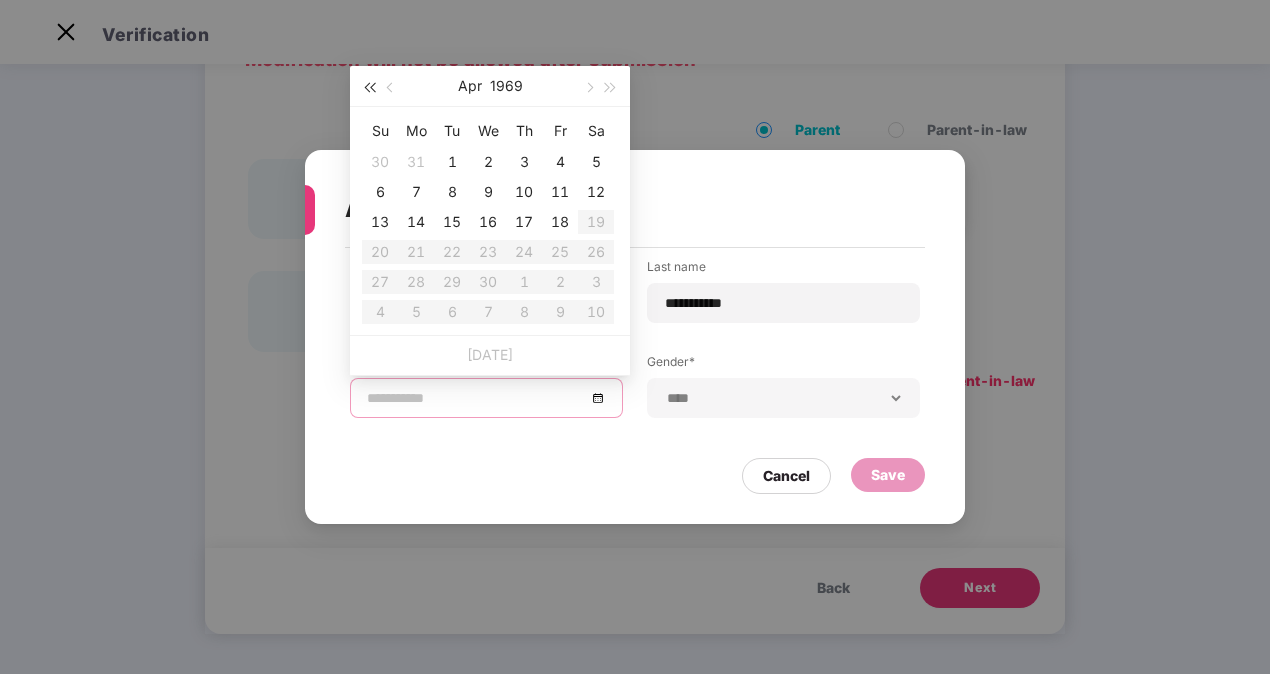 click at bounding box center (369, 88) 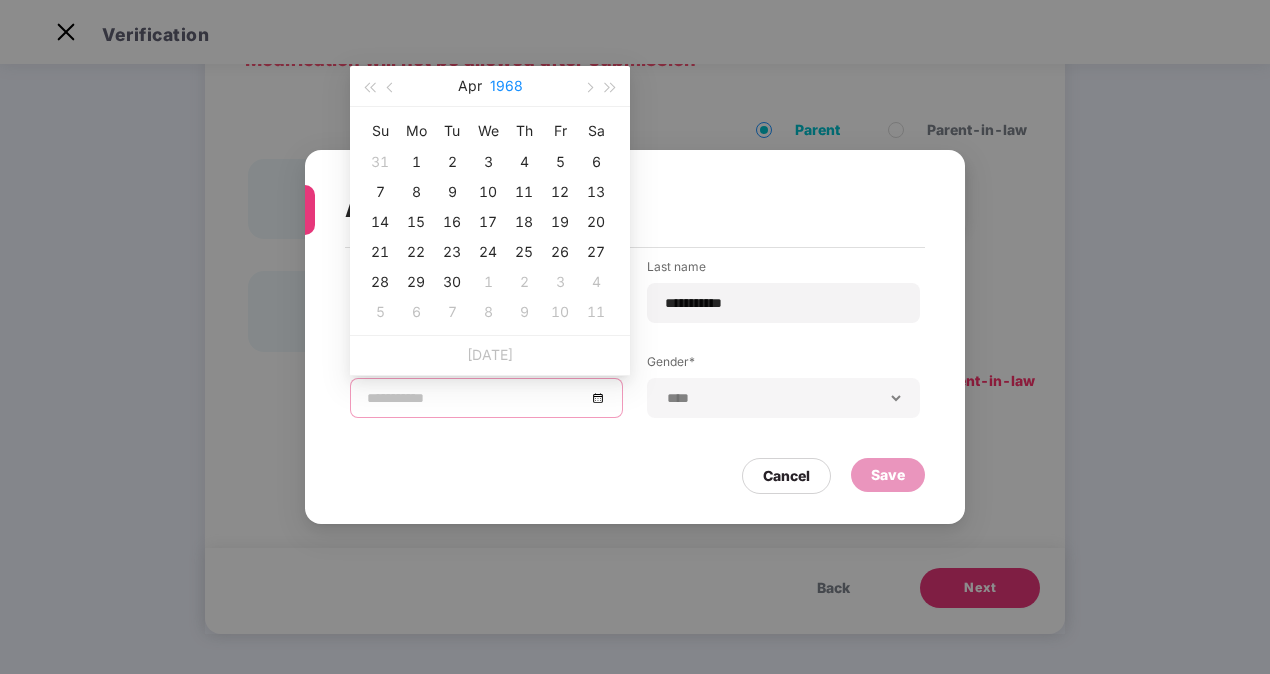 click on "1968" at bounding box center [506, 86] 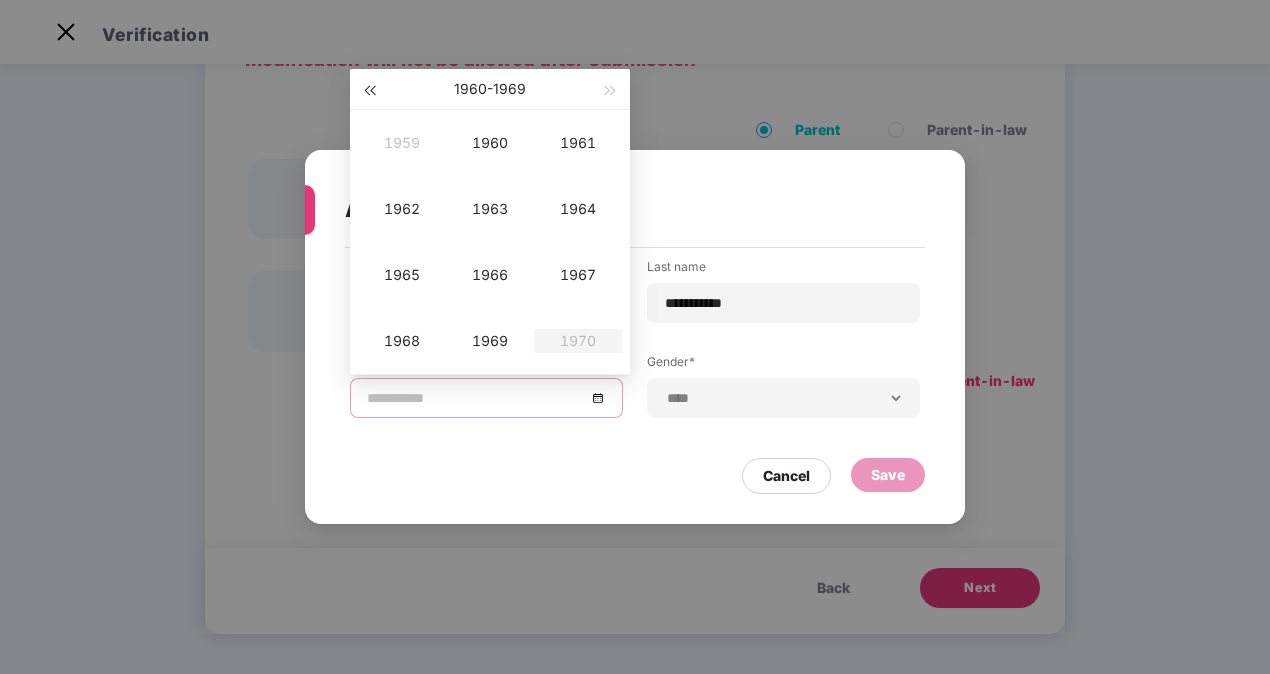 type on "**********" 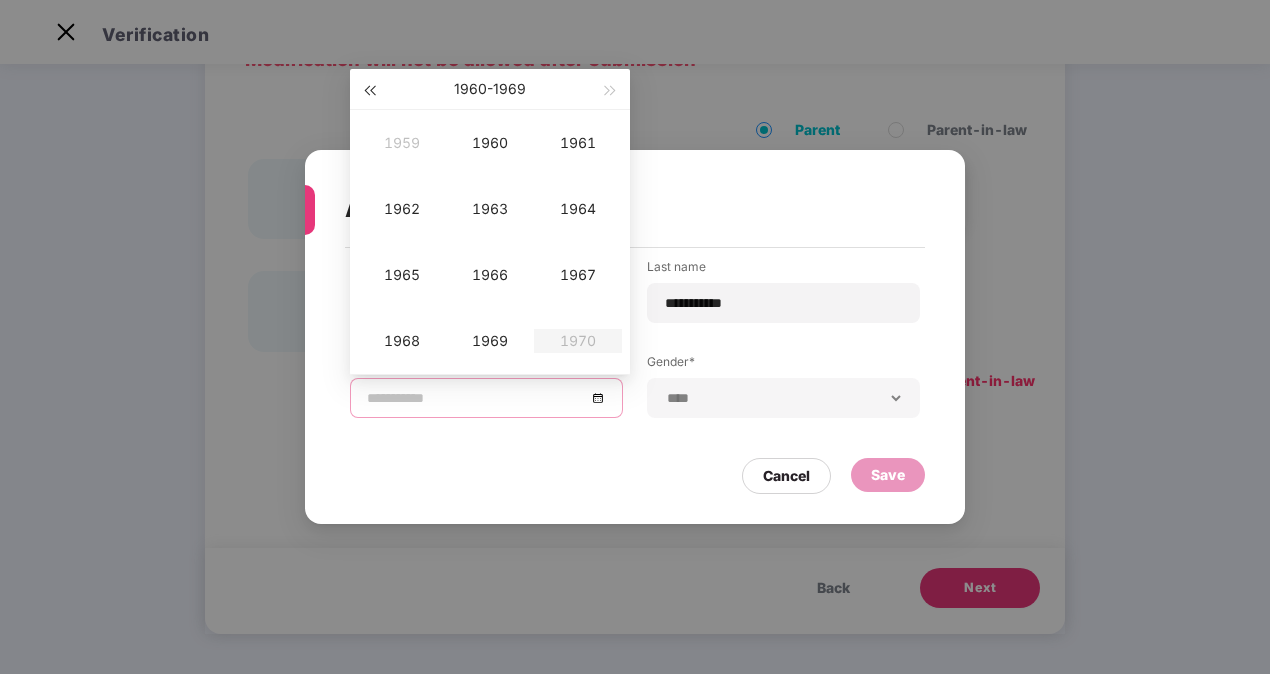 click at bounding box center [369, 89] 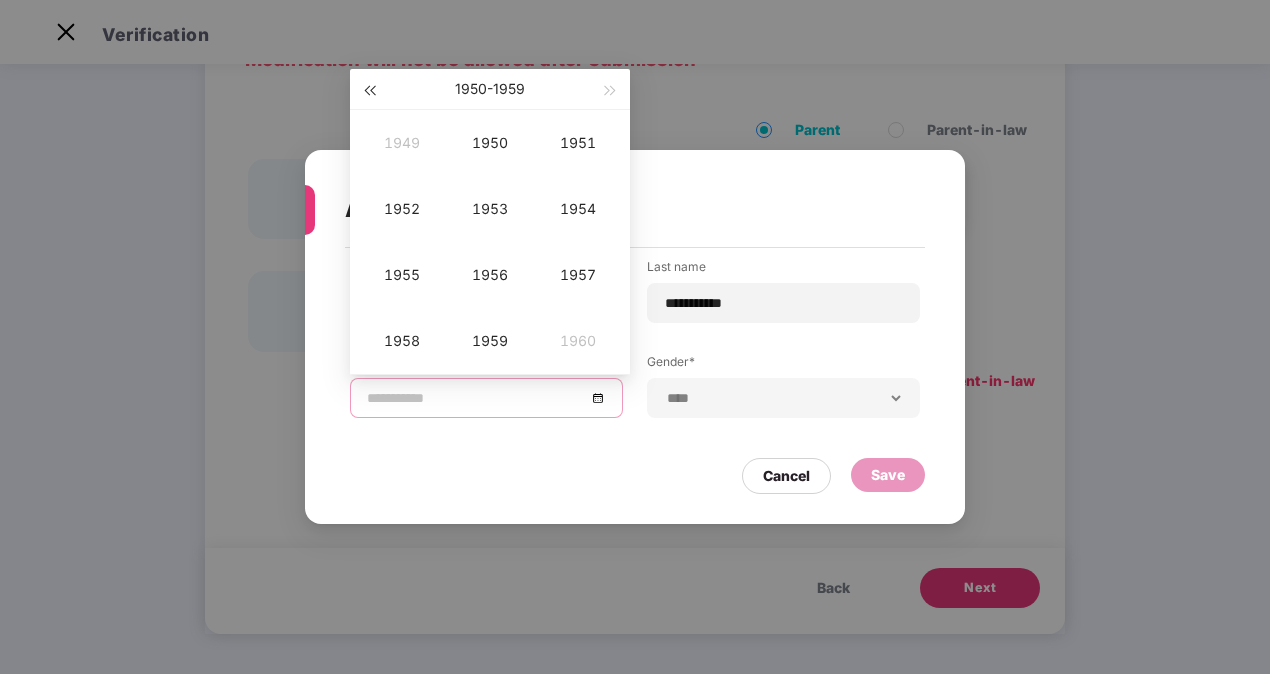 click at bounding box center (369, 89) 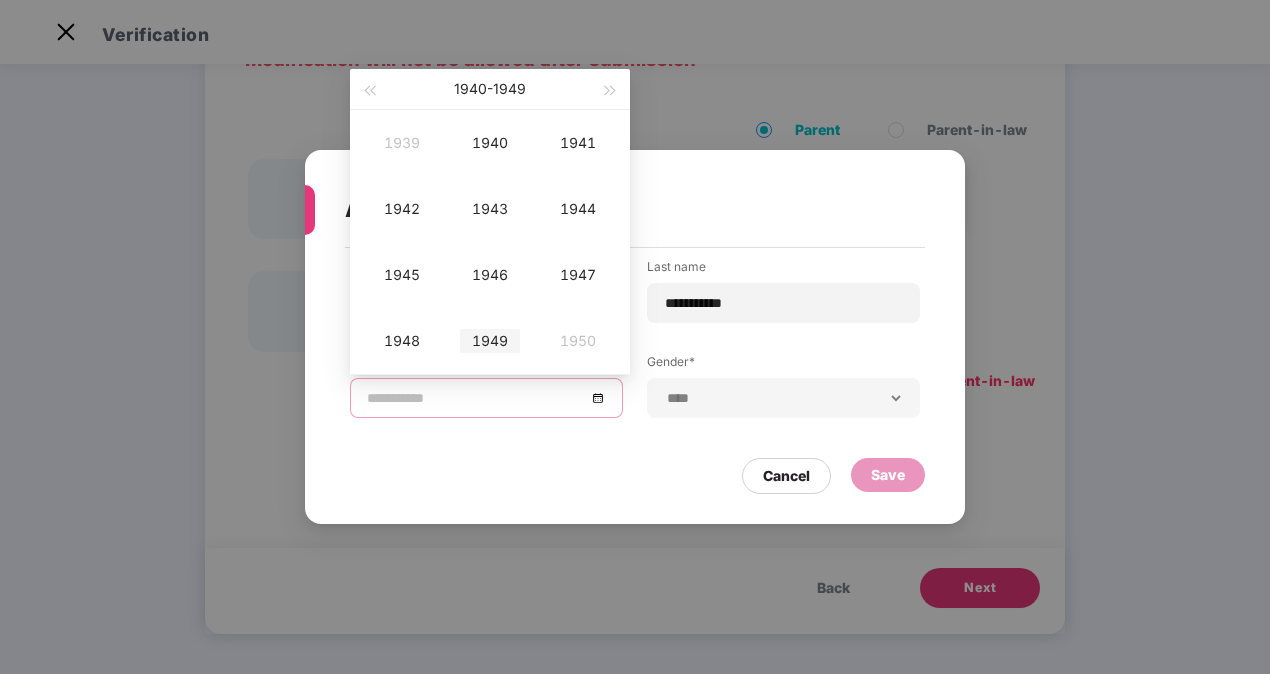 type on "**********" 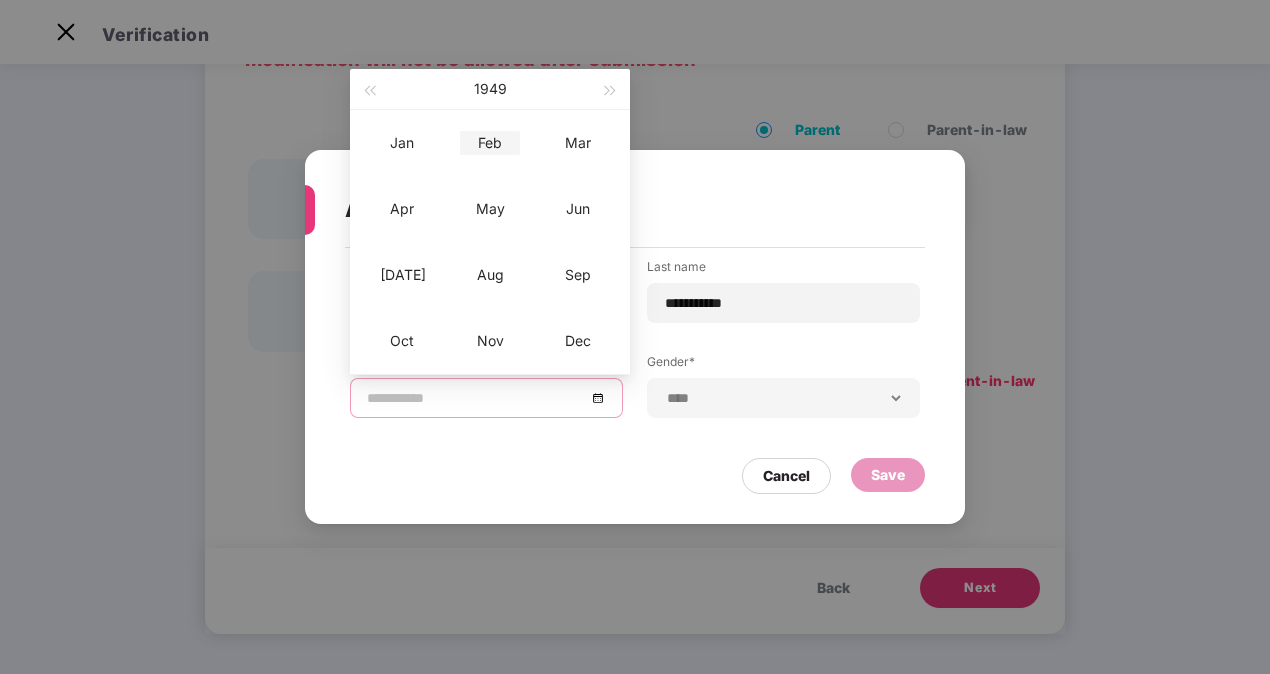 type on "**********" 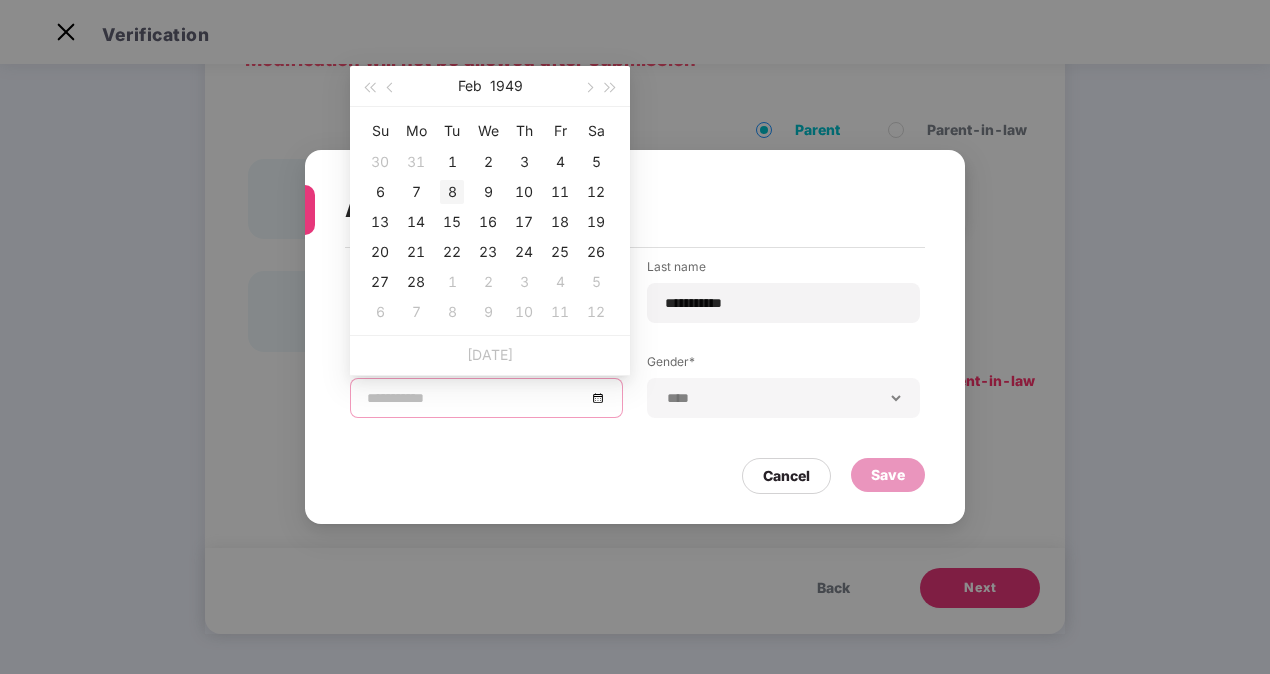 type on "**********" 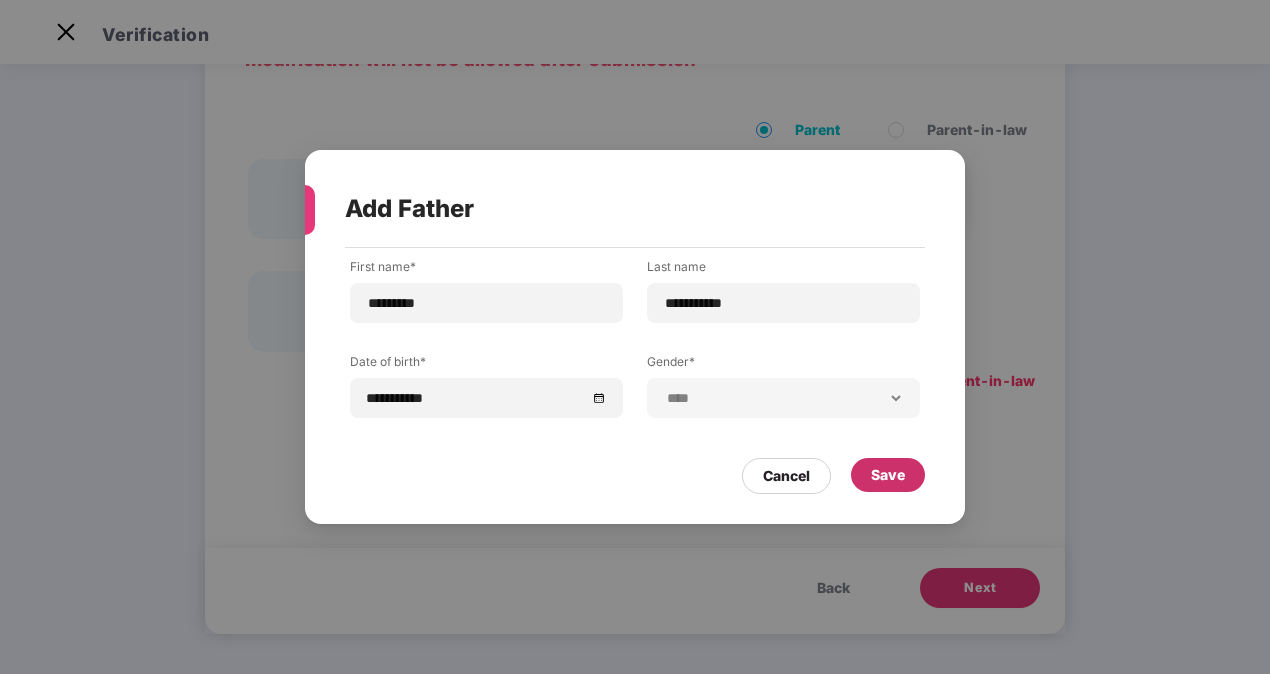 click on "Save" at bounding box center [888, 475] 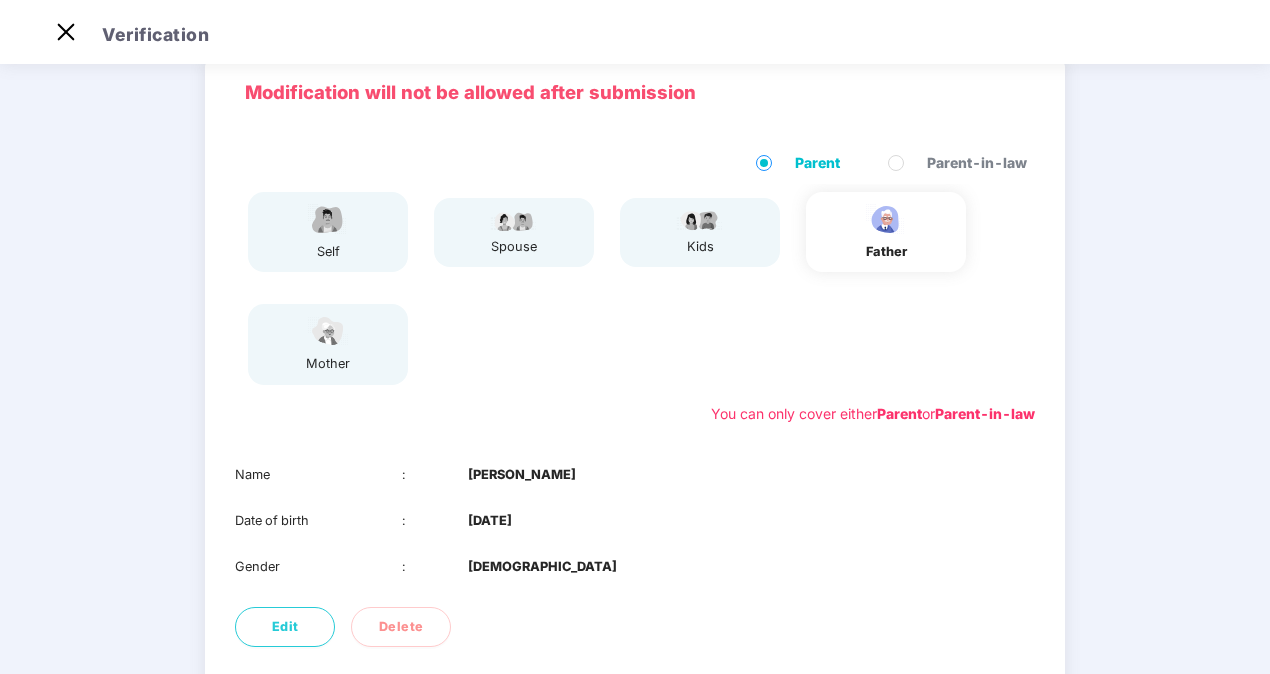 scroll, scrollTop: 211, scrollLeft: 0, axis: vertical 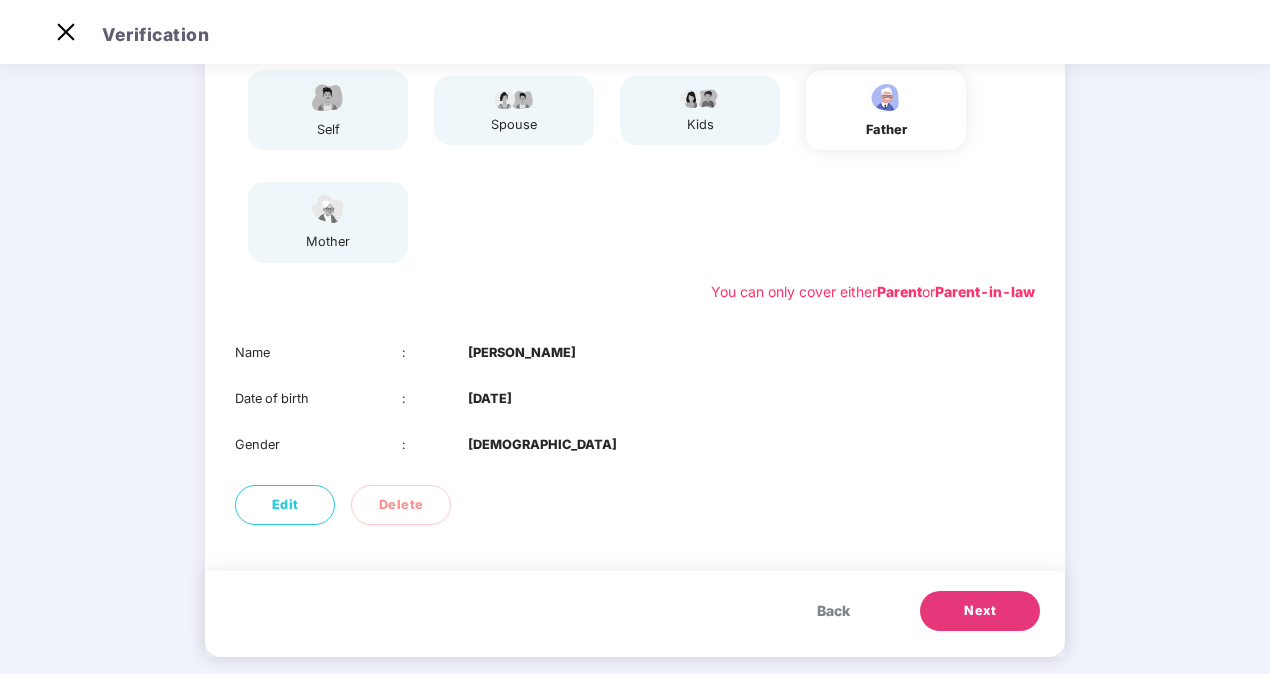 click on "Next" at bounding box center [980, 611] 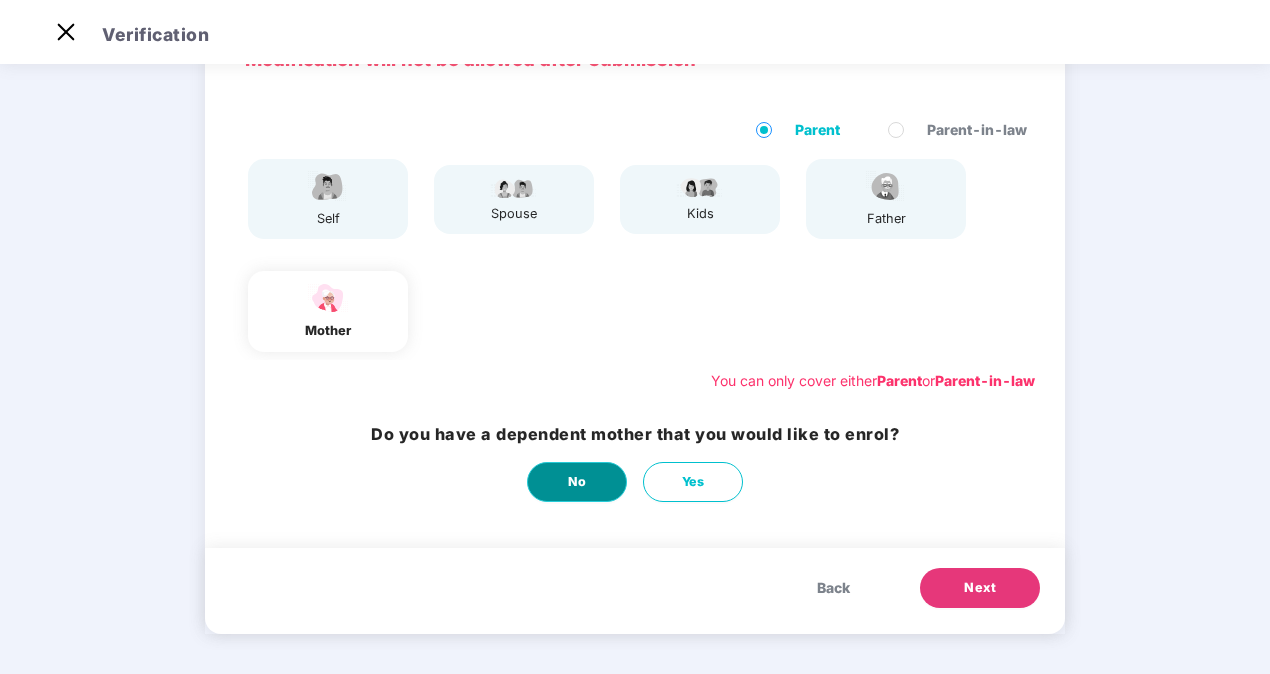 click on "No" at bounding box center [577, 482] 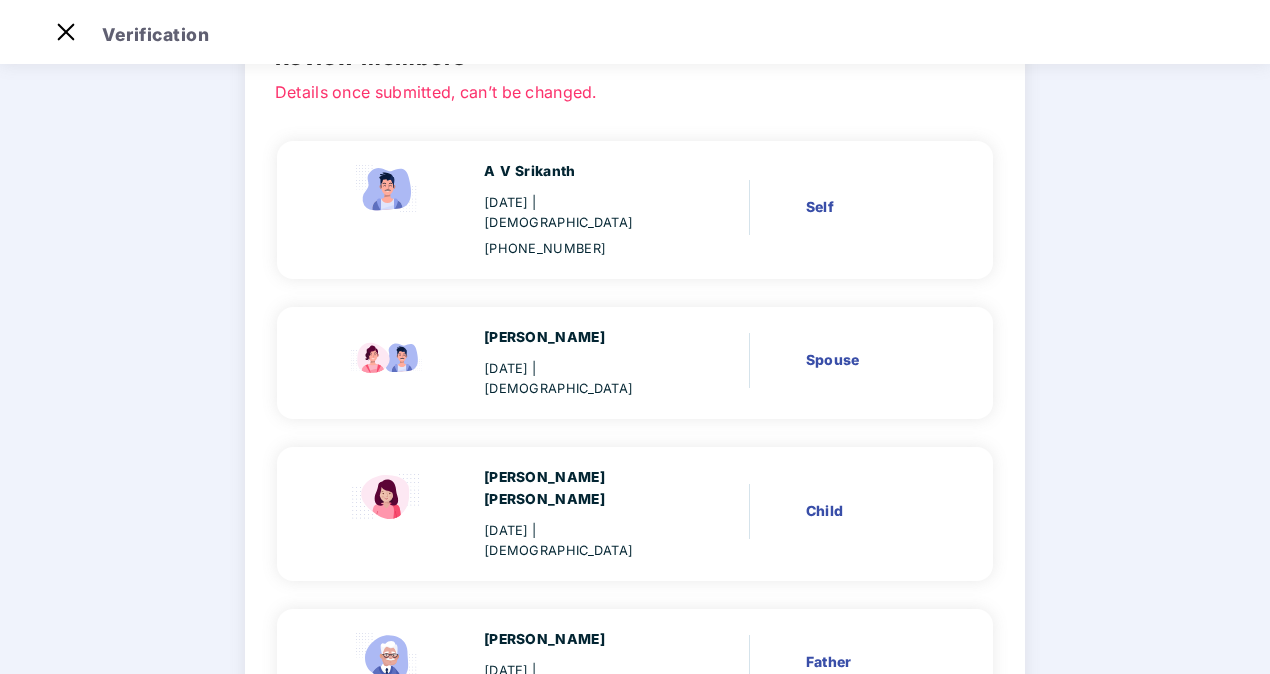 scroll, scrollTop: 0, scrollLeft: 0, axis: both 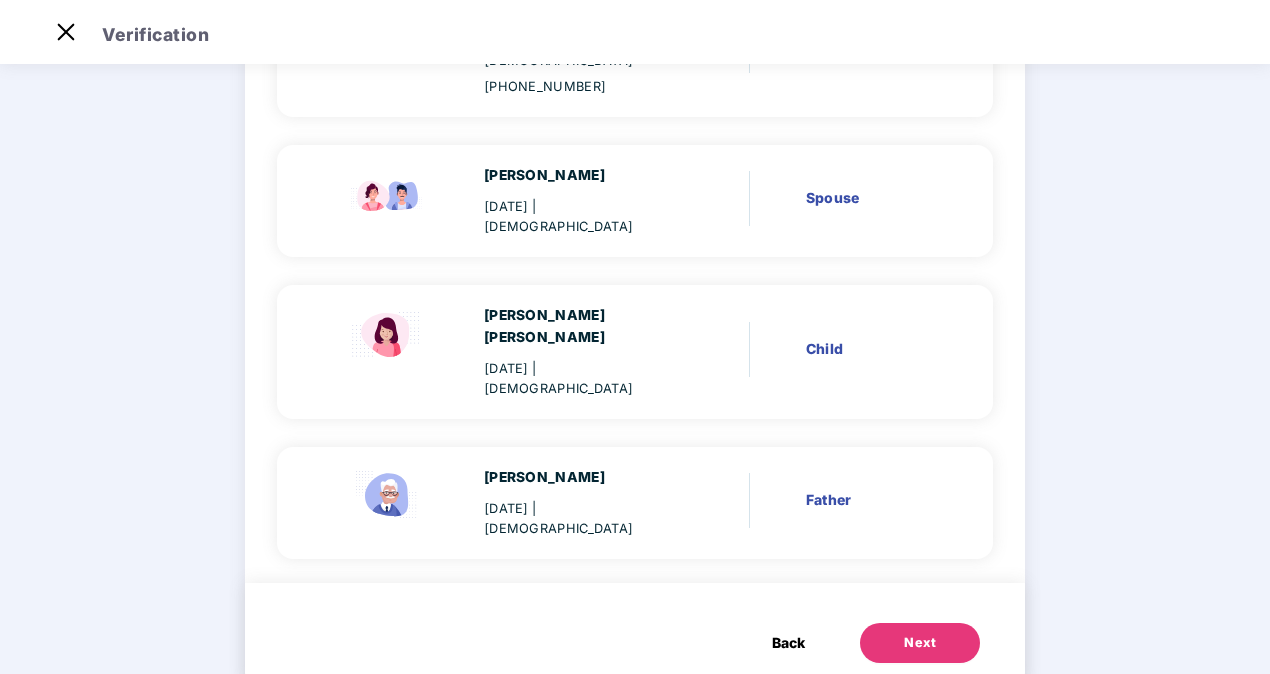 click on "Next" at bounding box center (920, 643) 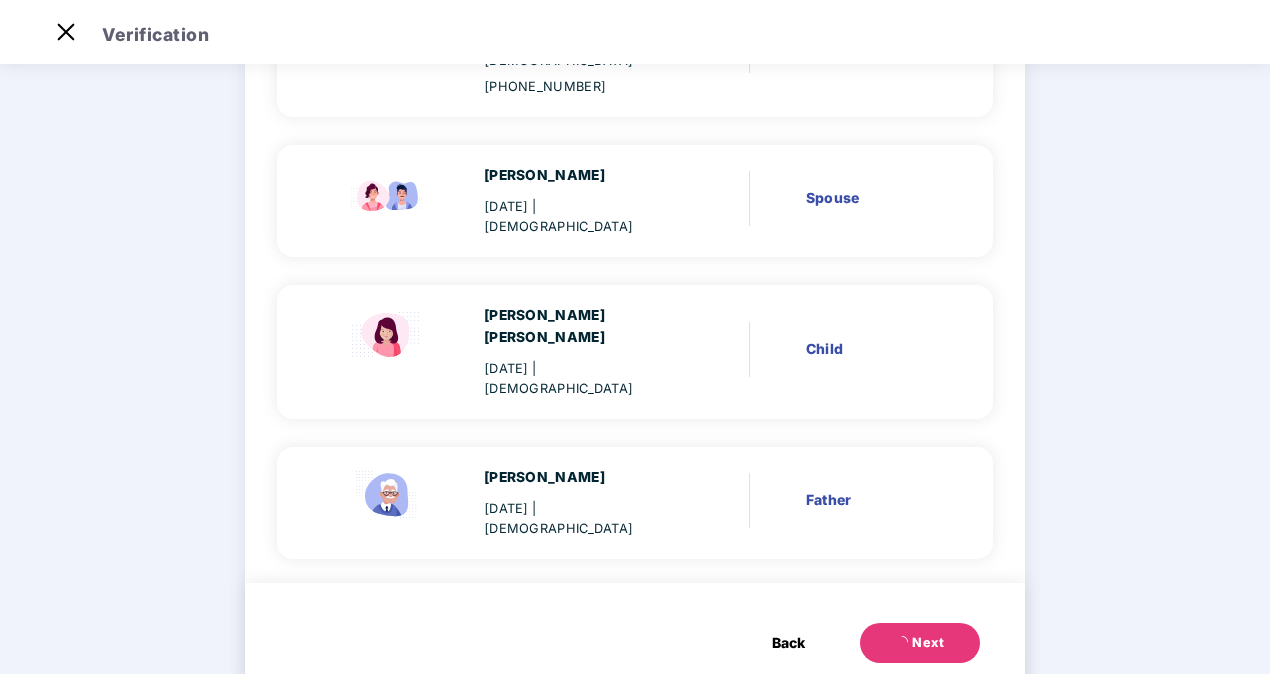 scroll, scrollTop: 0, scrollLeft: 0, axis: both 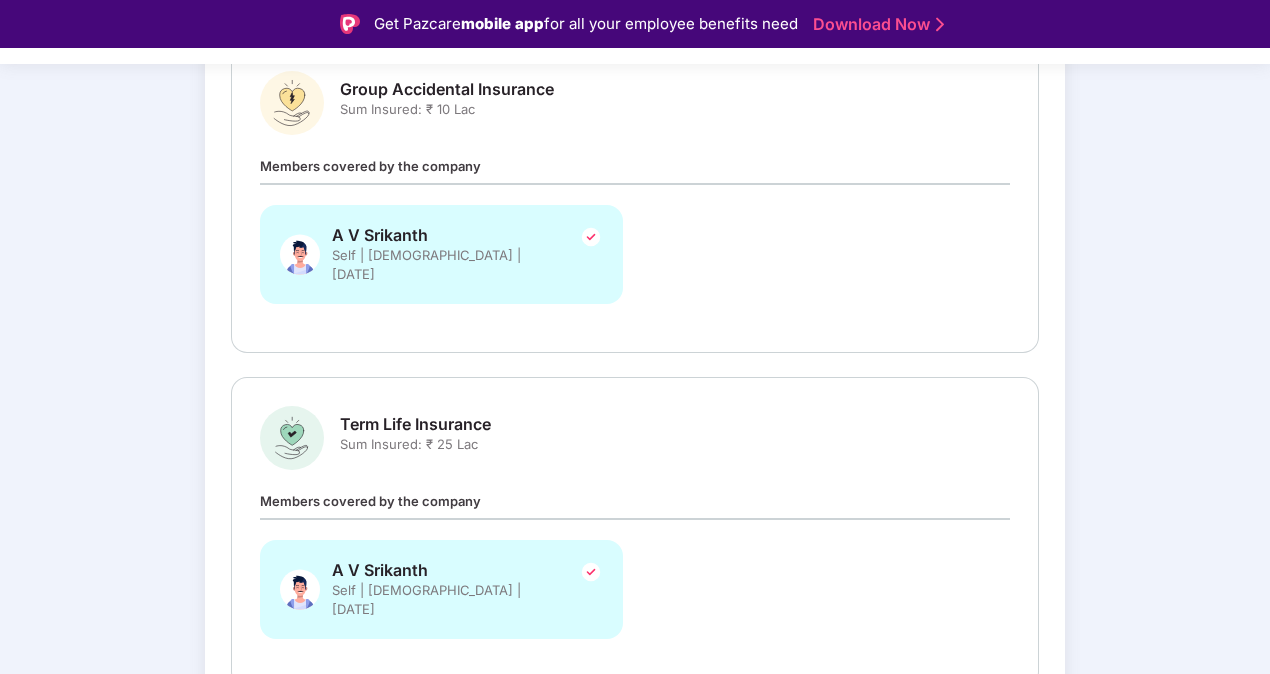 click on "Submit" at bounding box center [945, 763] 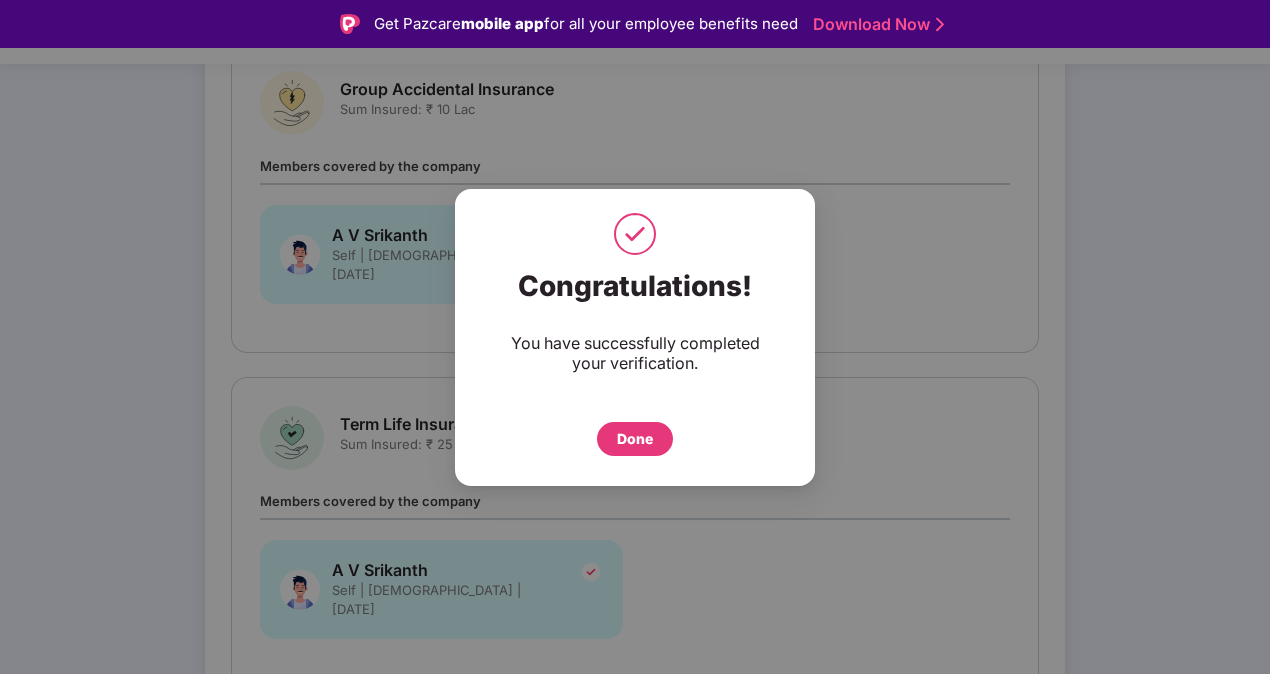click on "Done" at bounding box center [635, 439] 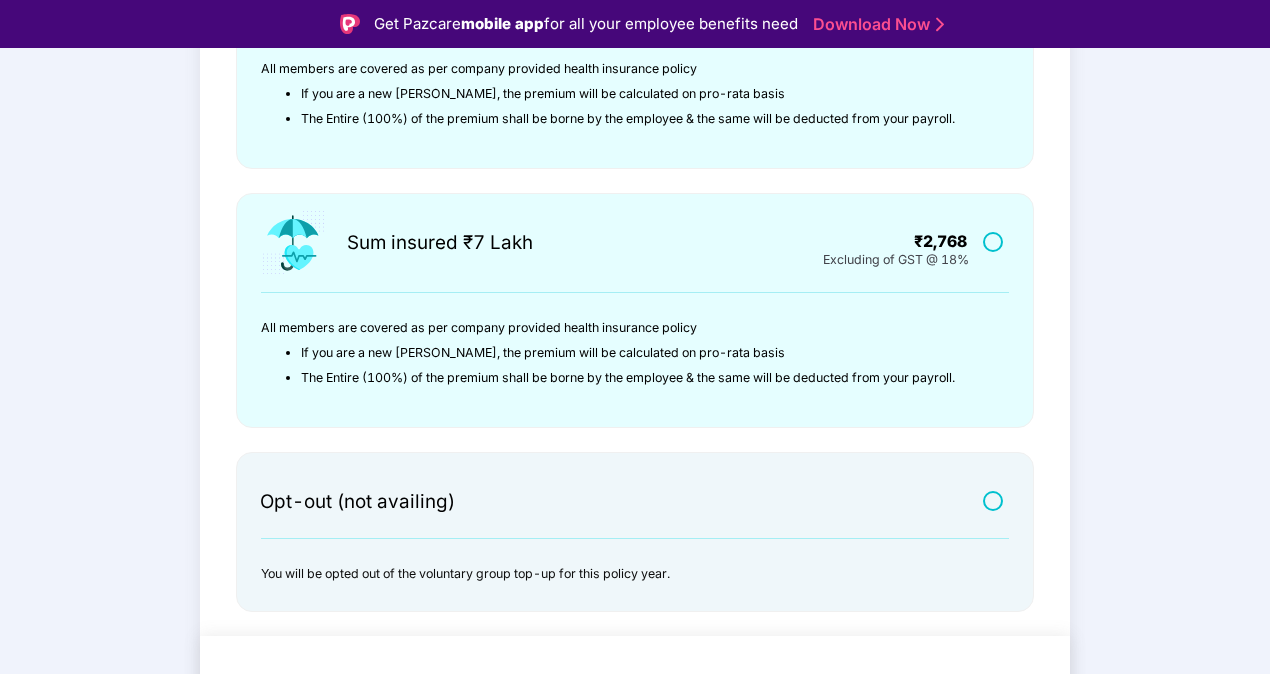 scroll, scrollTop: 642, scrollLeft: 0, axis: vertical 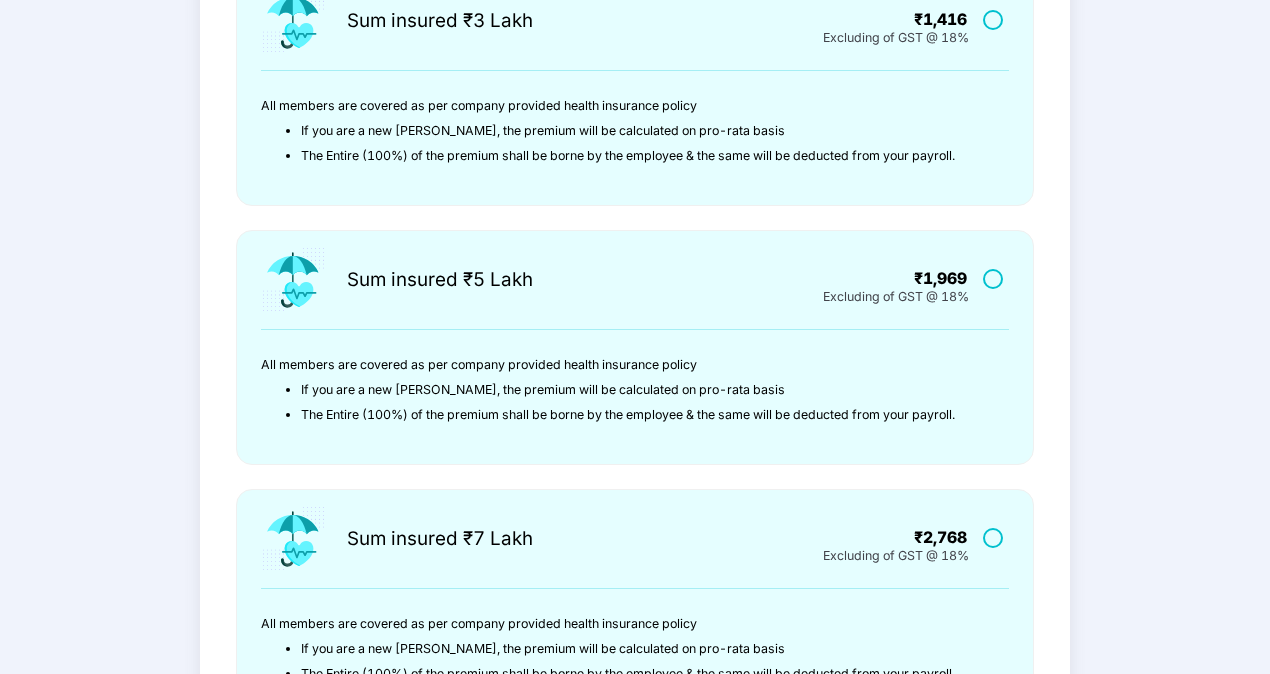 click at bounding box center [995, 278] 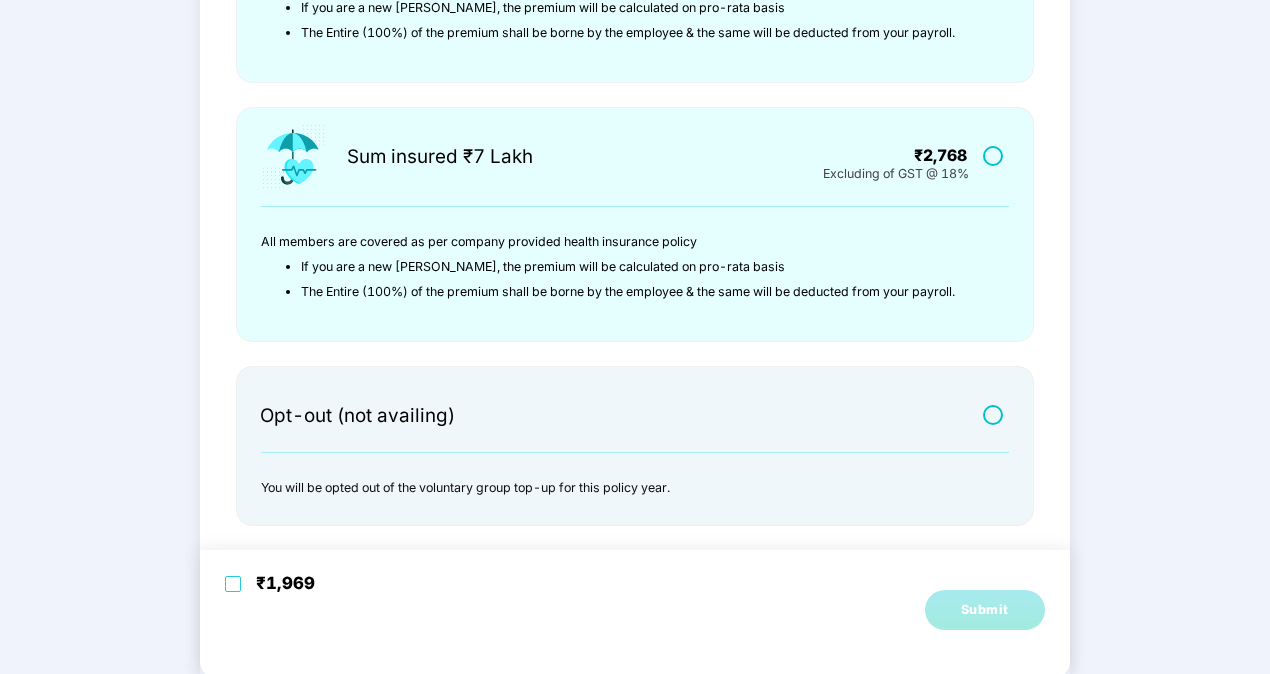 scroll, scrollTop: 660, scrollLeft: 0, axis: vertical 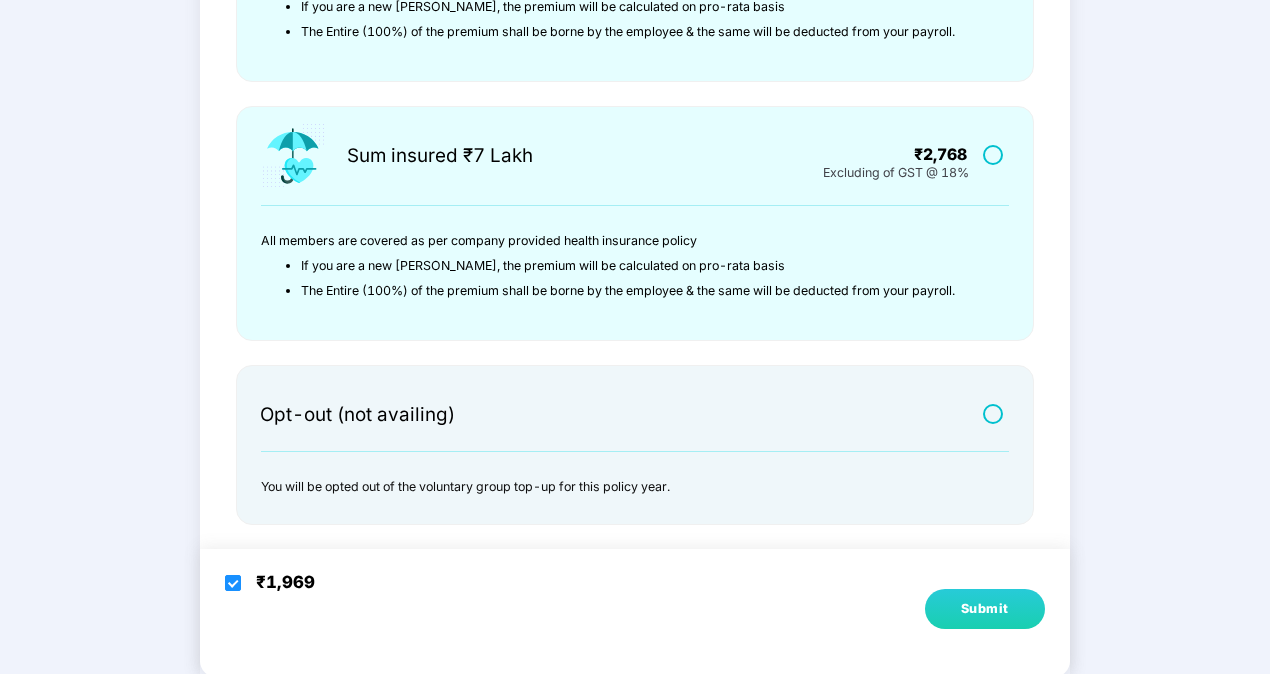 click on "Submit" at bounding box center (985, 609) 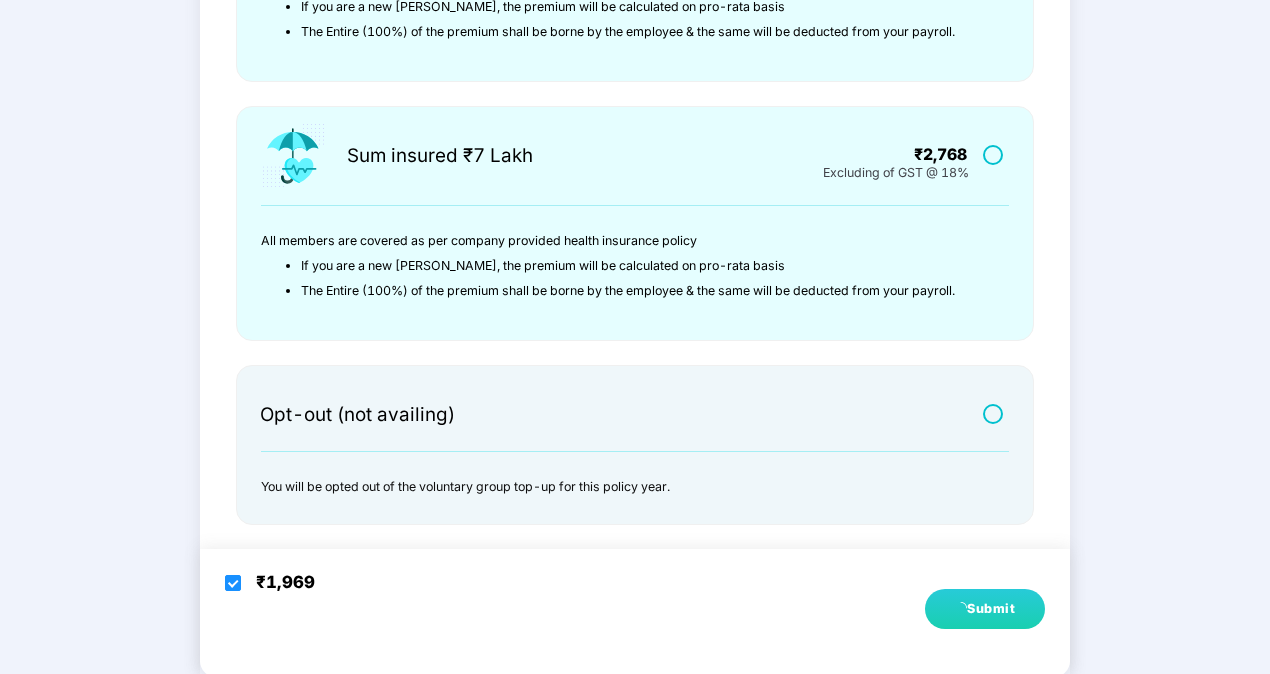scroll, scrollTop: 112, scrollLeft: 0, axis: vertical 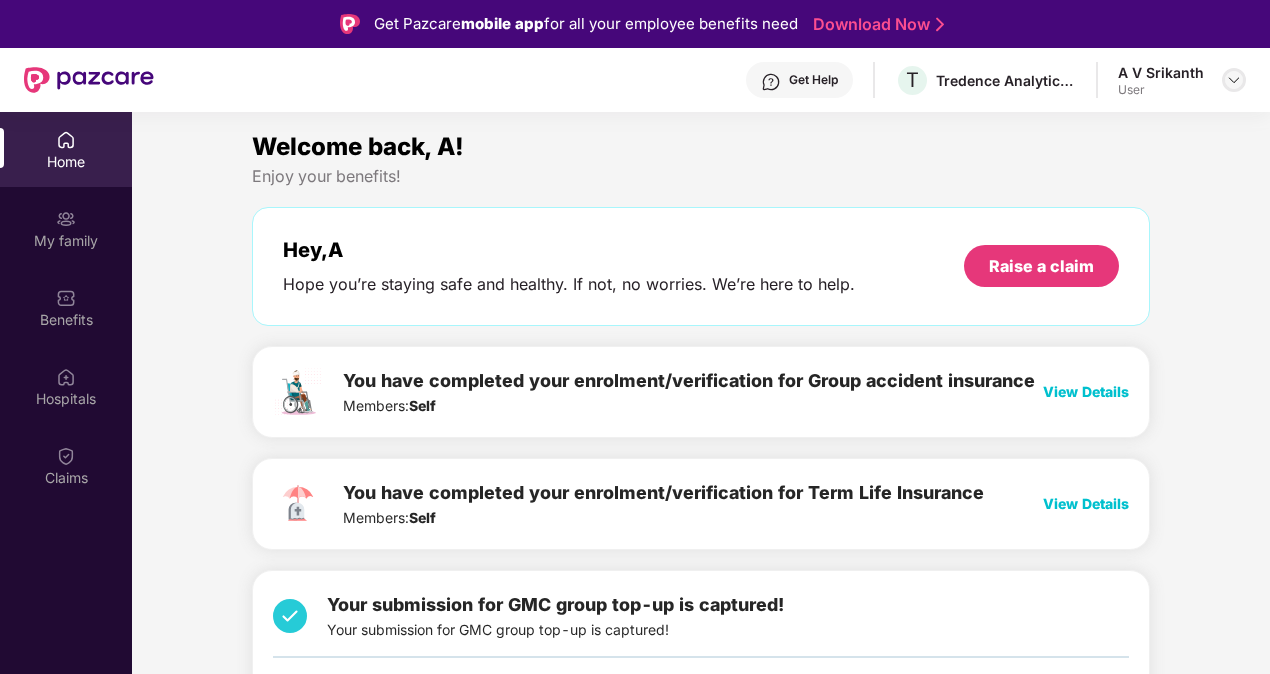 click at bounding box center [1234, 80] 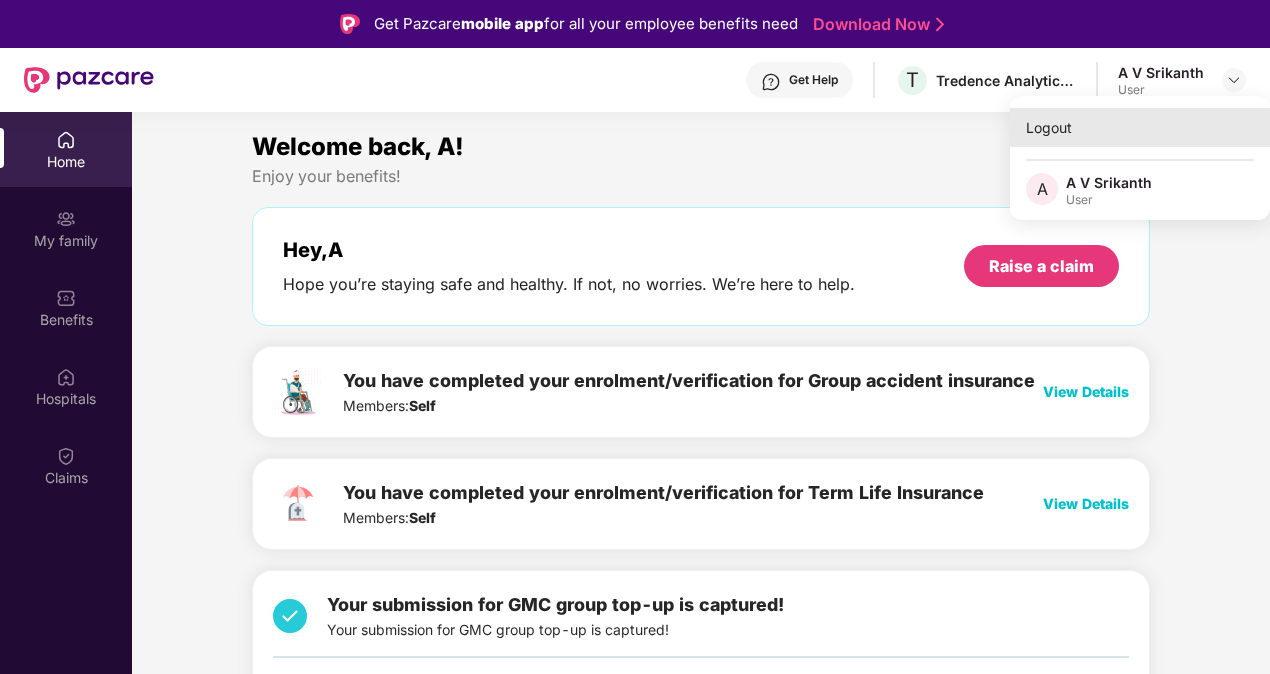 click on "Logout" at bounding box center (1140, 127) 